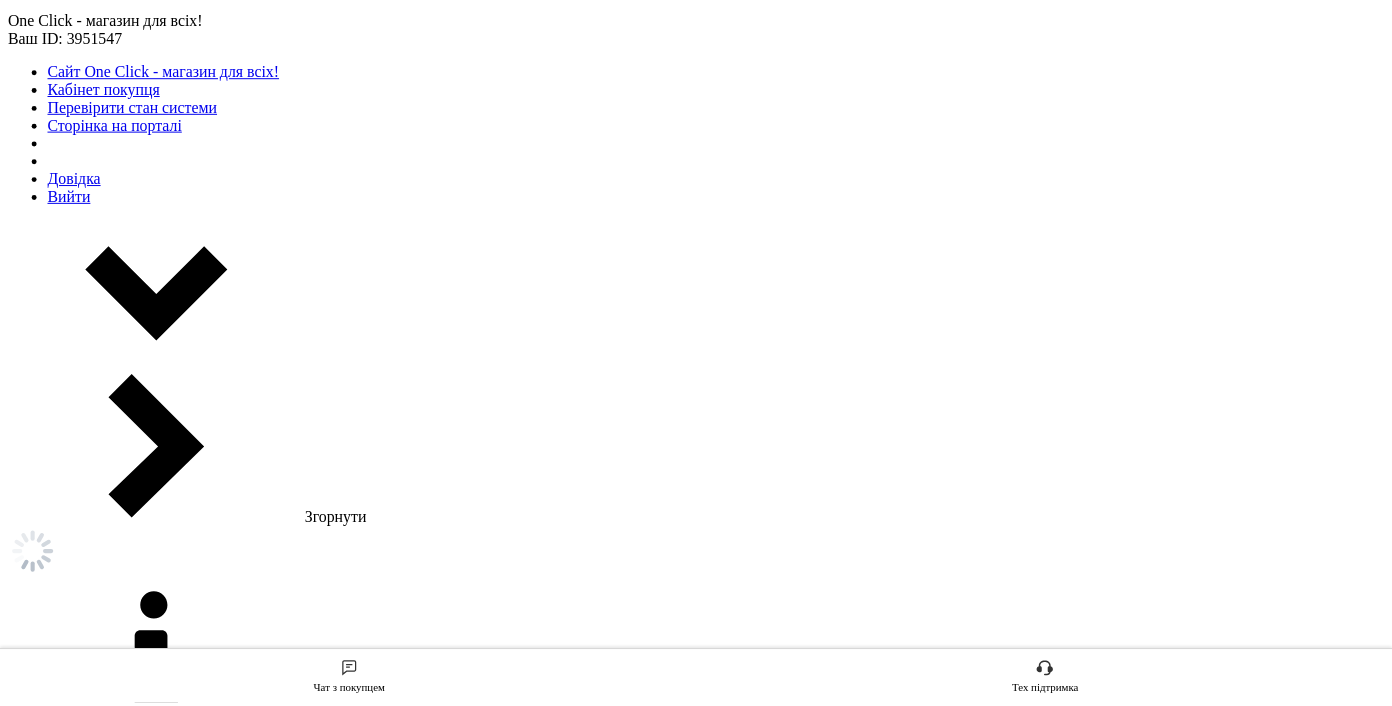 scroll, scrollTop: 0, scrollLeft: 0, axis: both 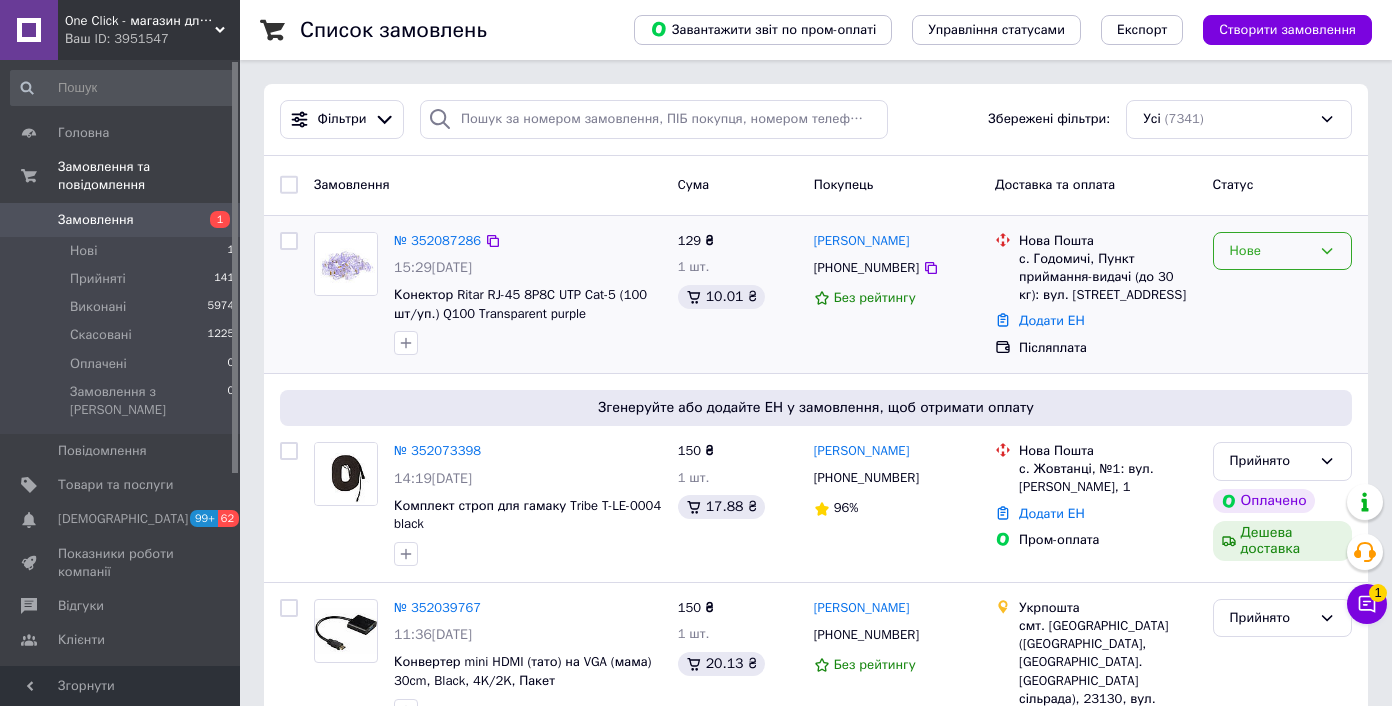 click on "Нове" at bounding box center (1270, 251) 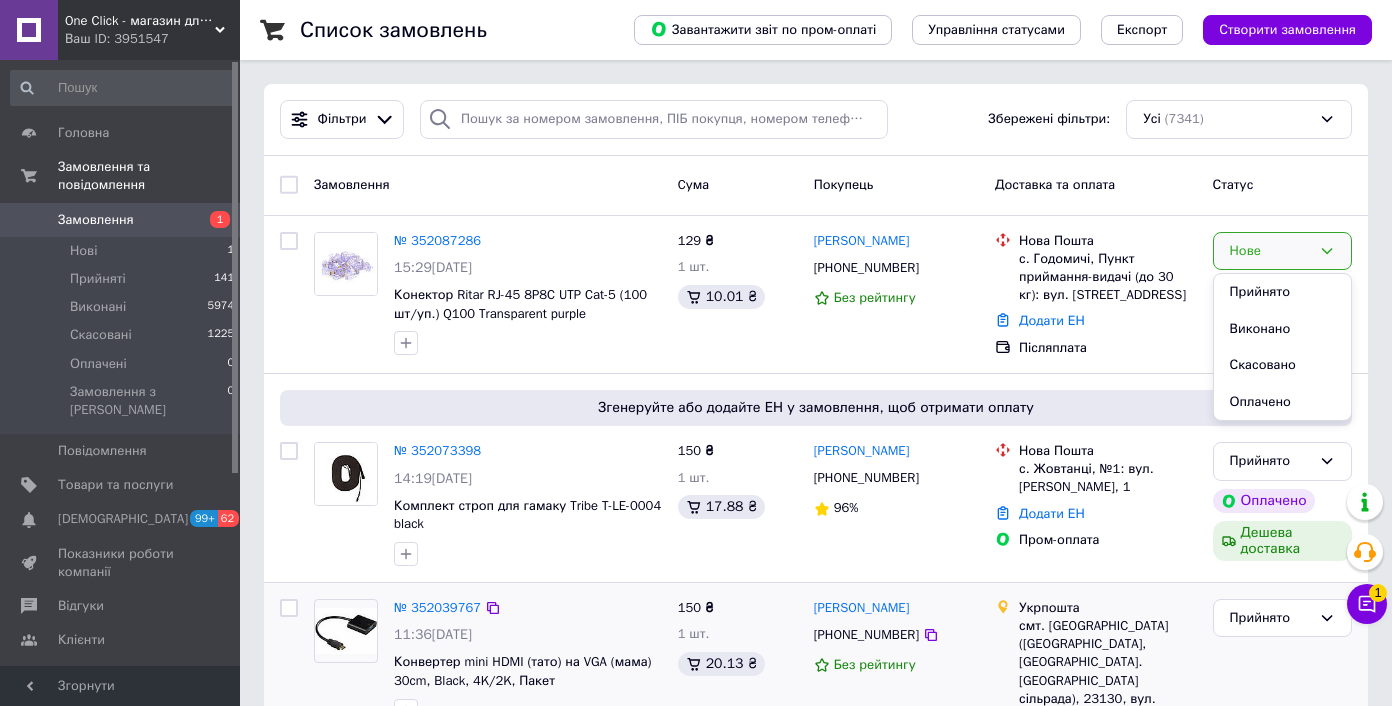 click on "Прийнято" at bounding box center [1282, 292] 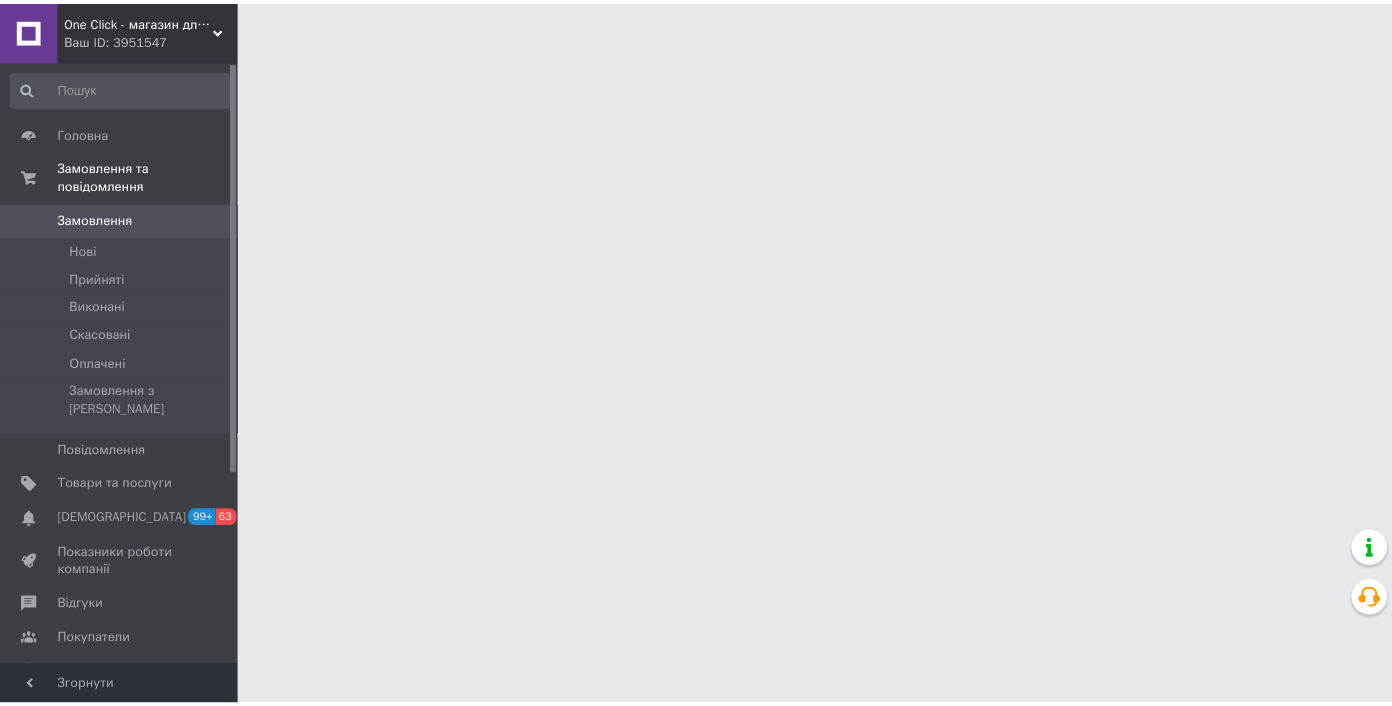 scroll, scrollTop: 0, scrollLeft: 0, axis: both 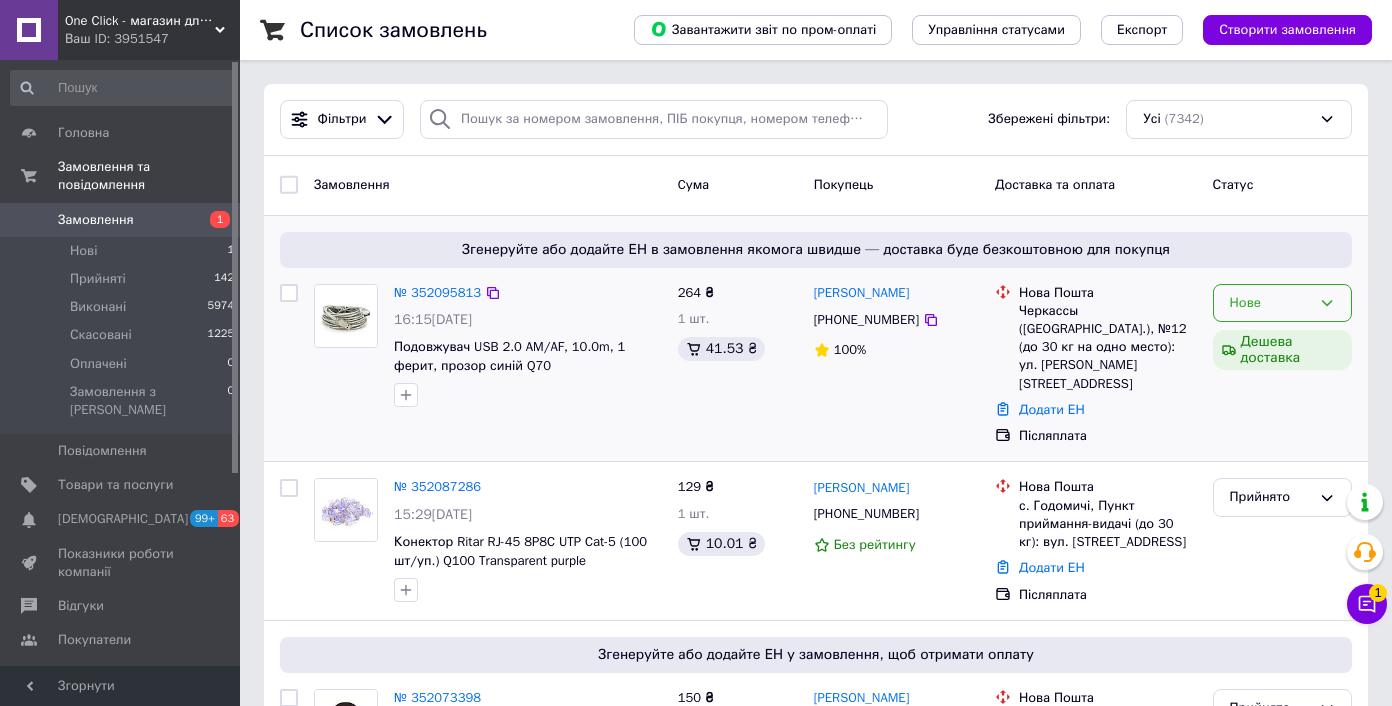 click on "Нове" at bounding box center [1282, 303] 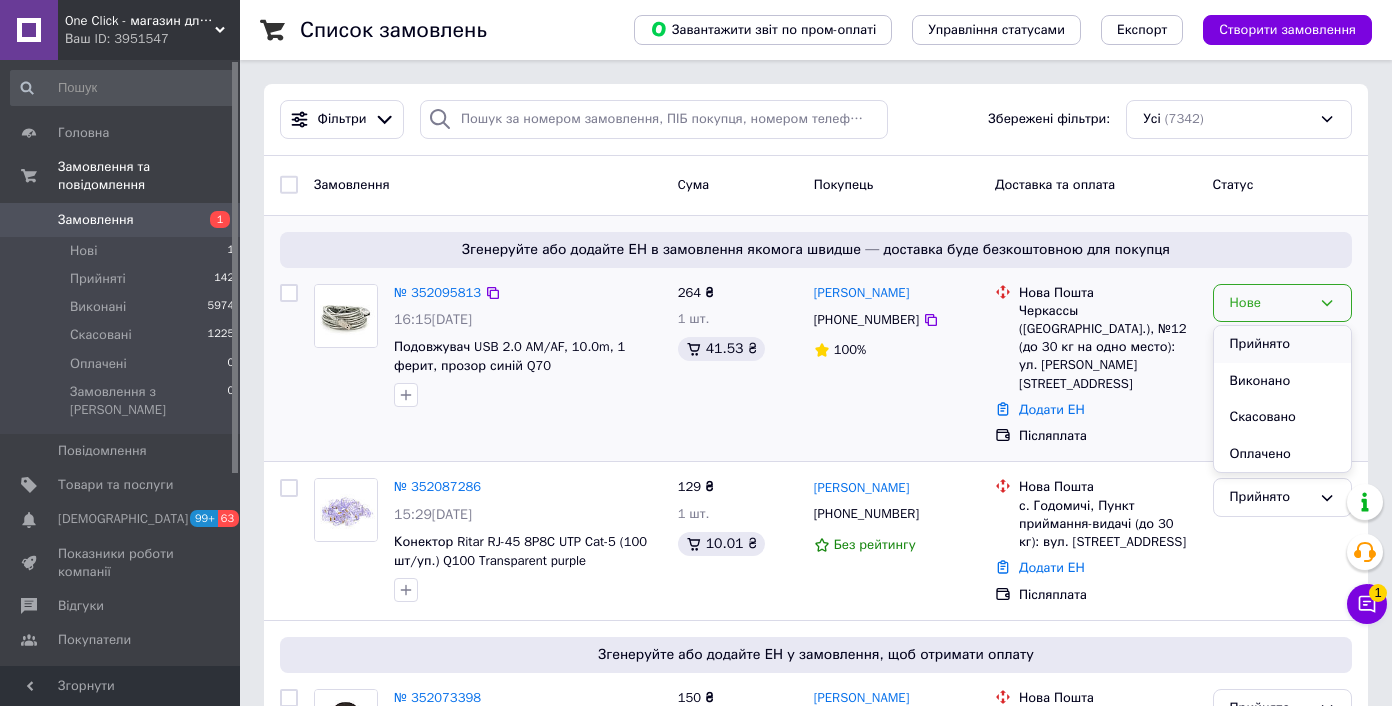 click on "Прийнято" at bounding box center (1282, 344) 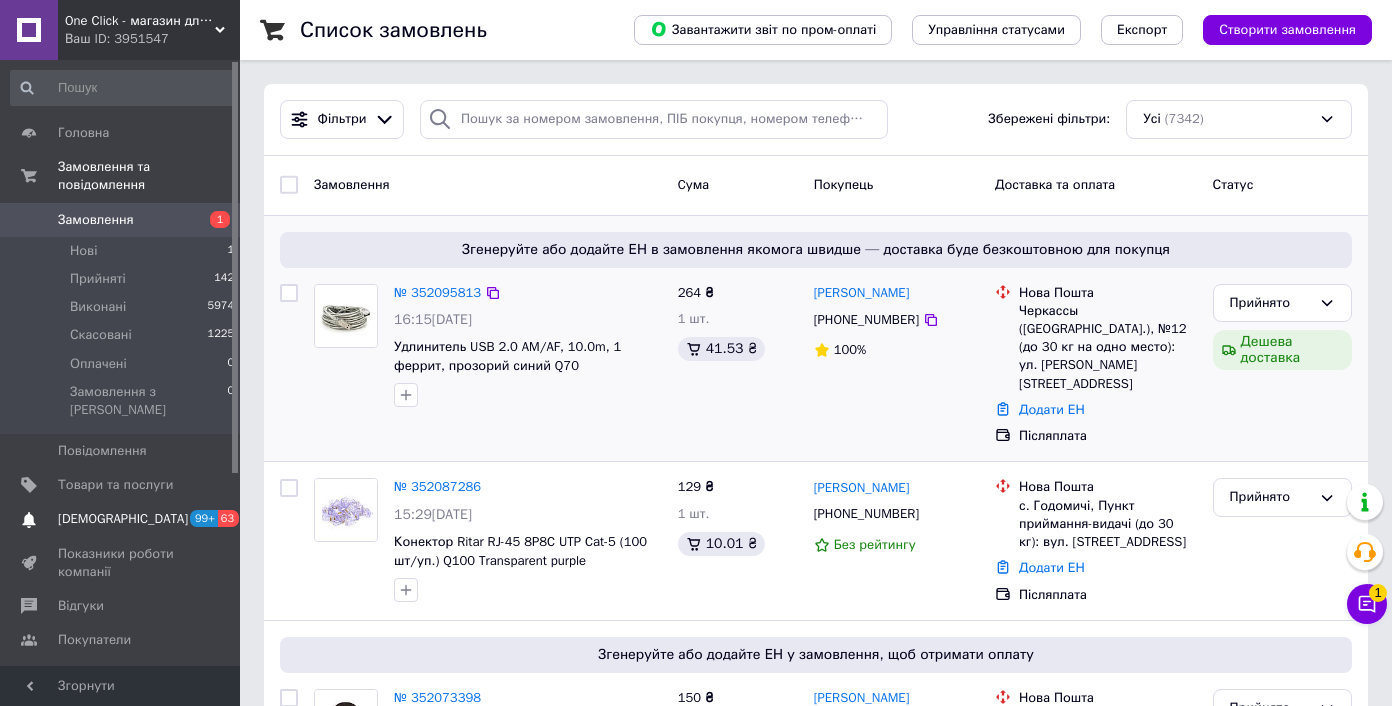 click on "[DEMOGRAPHIC_DATA]" at bounding box center [123, 519] 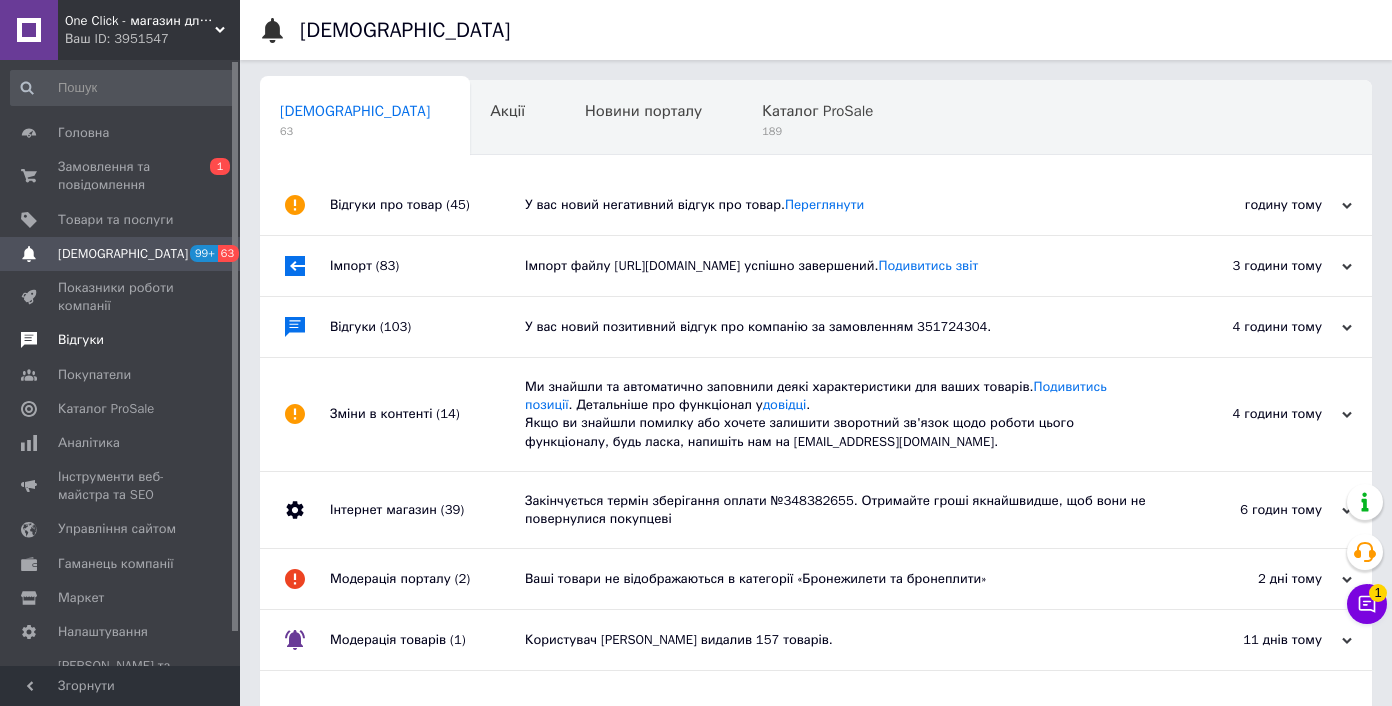 click on "Відгуки" at bounding box center (123, 340) 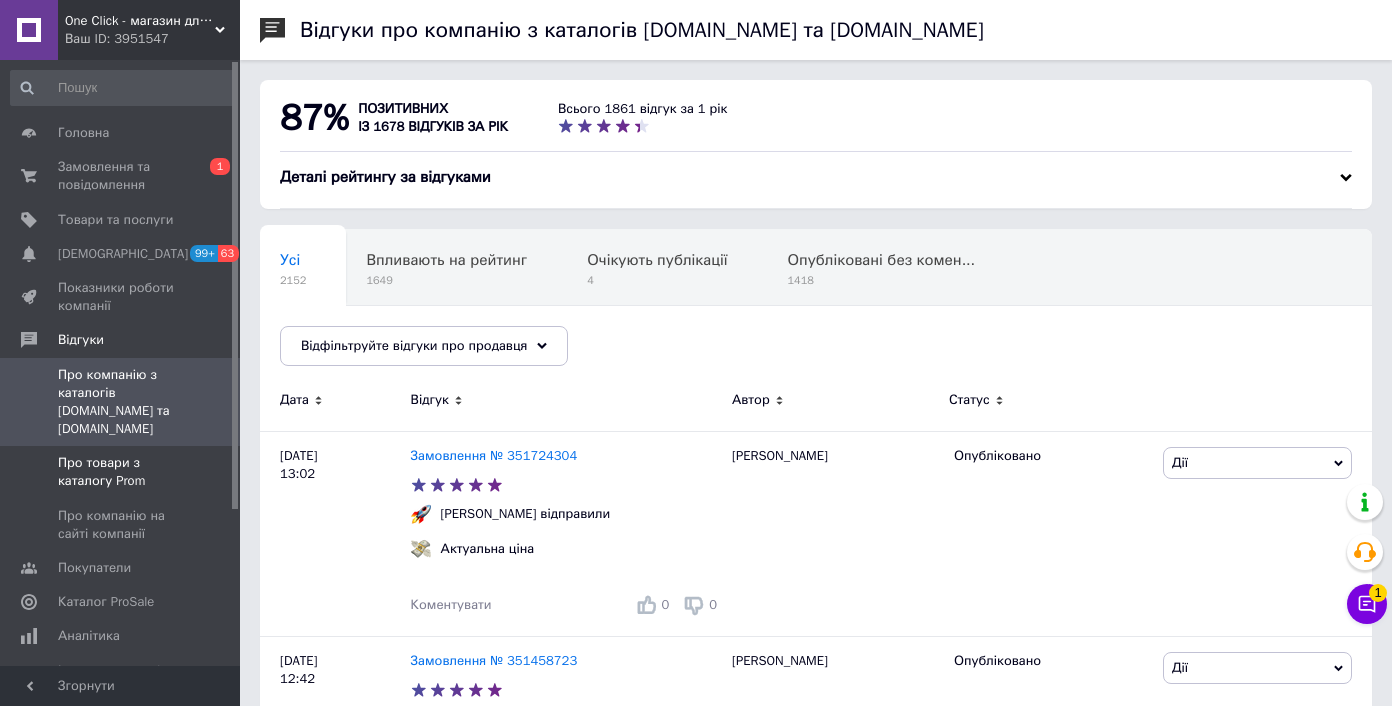 click on "Про товари з каталогу Prom" at bounding box center [121, 472] 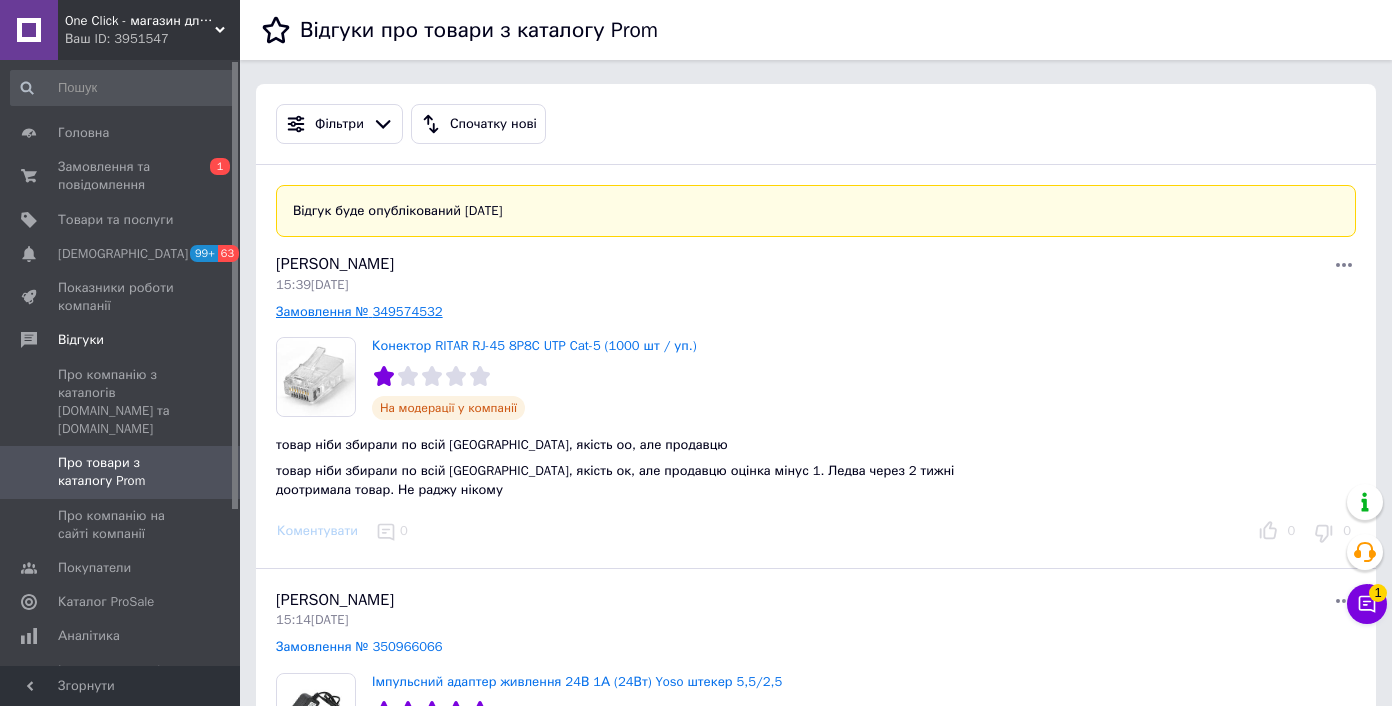 click on "Замовлення №   349574532" at bounding box center (359, 311) 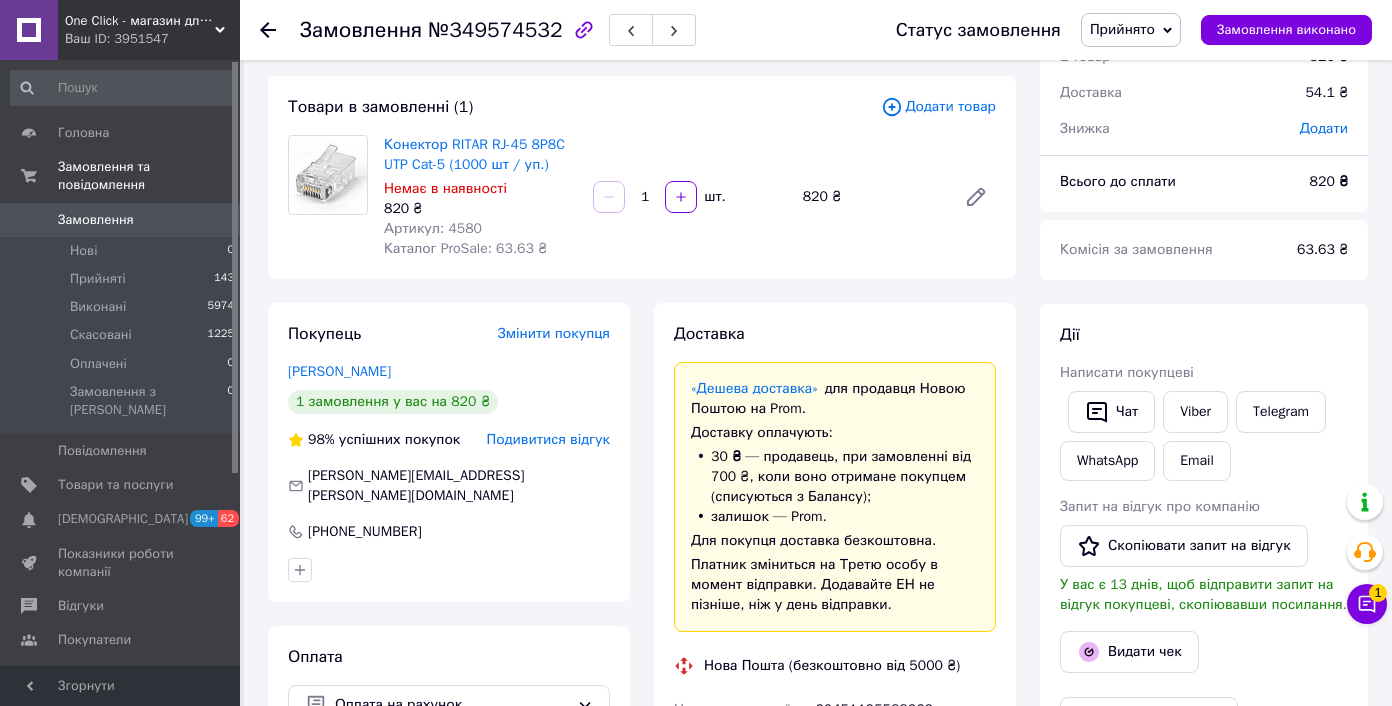 scroll, scrollTop: 192, scrollLeft: 0, axis: vertical 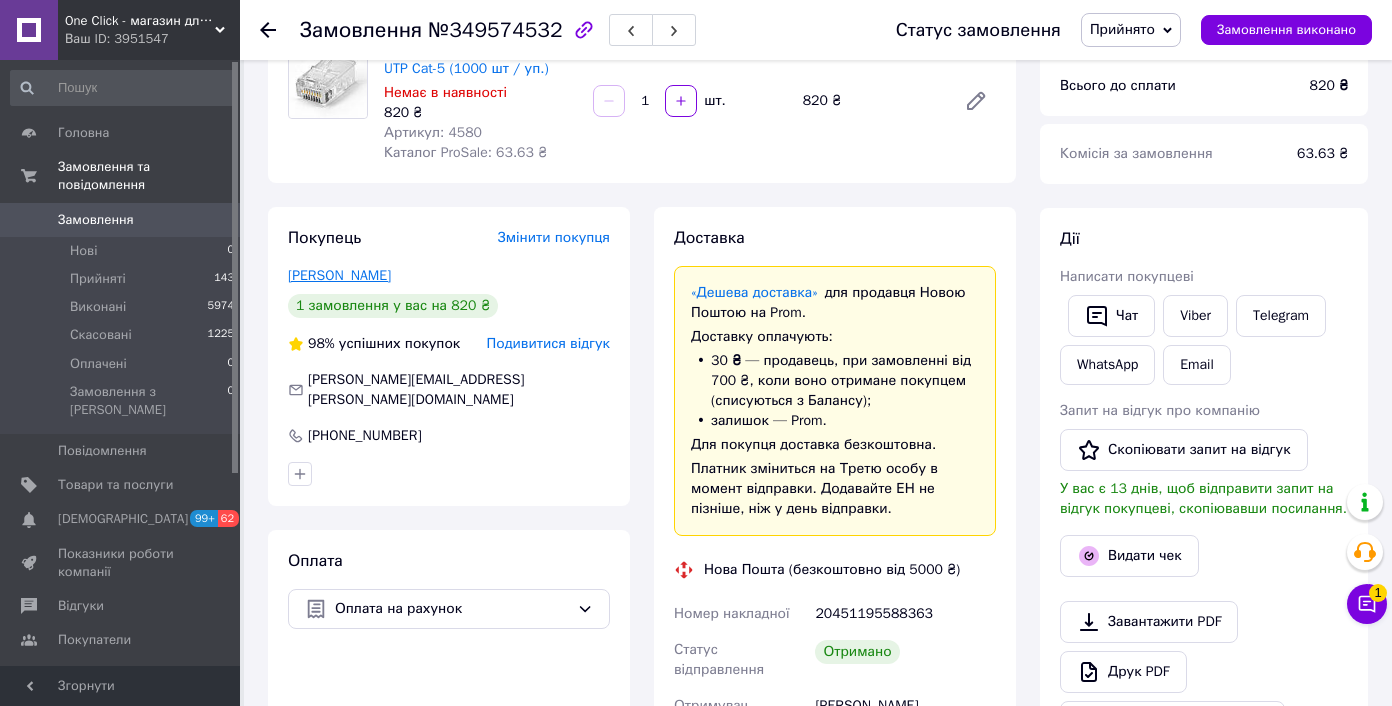 click on "Прокопенюк Оксана" at bounding box center [339, 275] 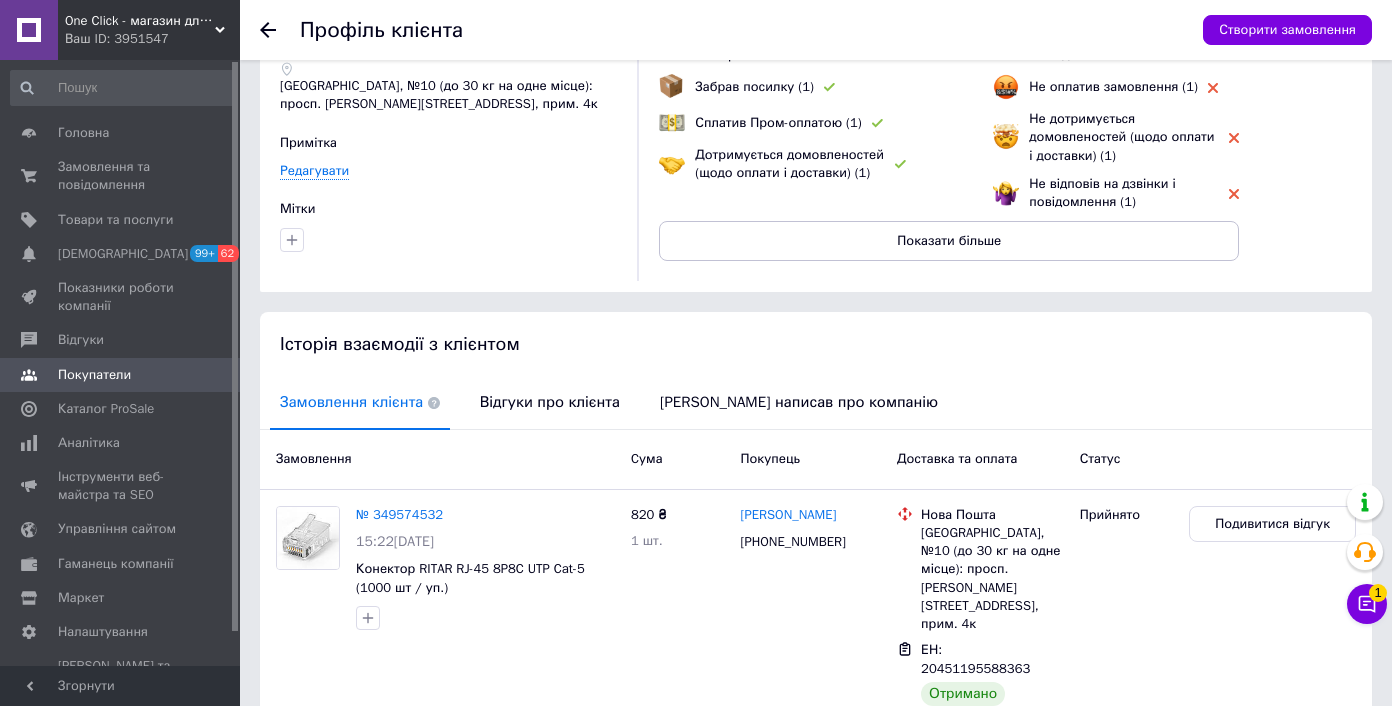 scroll, scrollTop: 257, scrollLeft: 0, axis: vertical 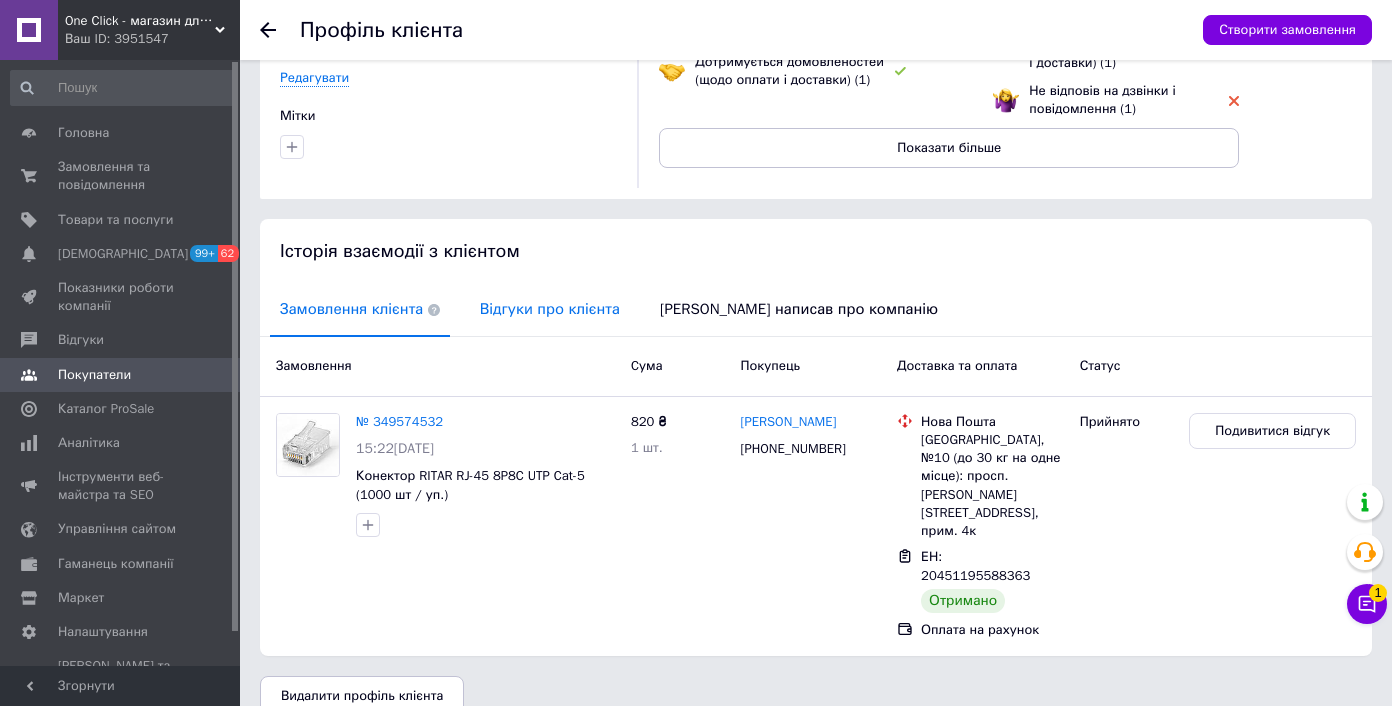 click on "Відгуки про клієнта" at bounding box center [550, 309] 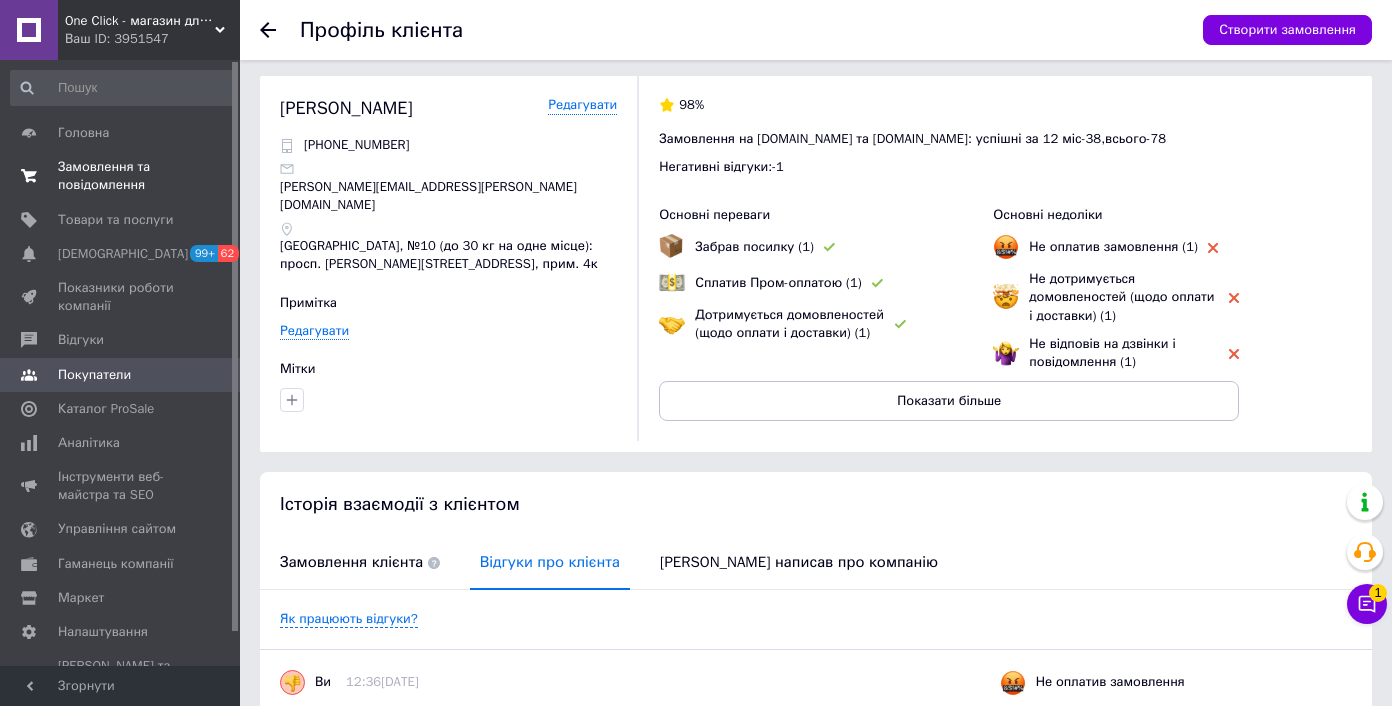 scroll, scrollTop: 0, scrollLeft: 0, axis: both 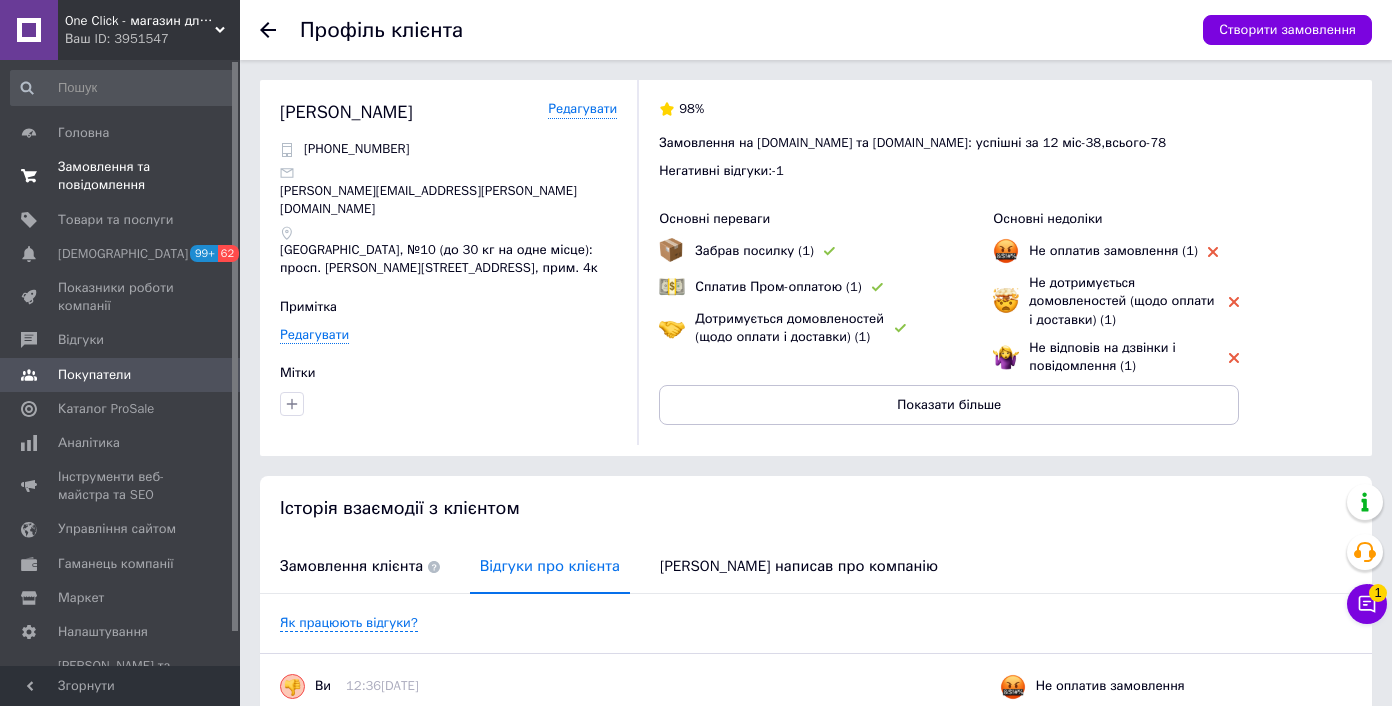 click on "Замовлення та повідомлення" at bounding box center (121, 176) 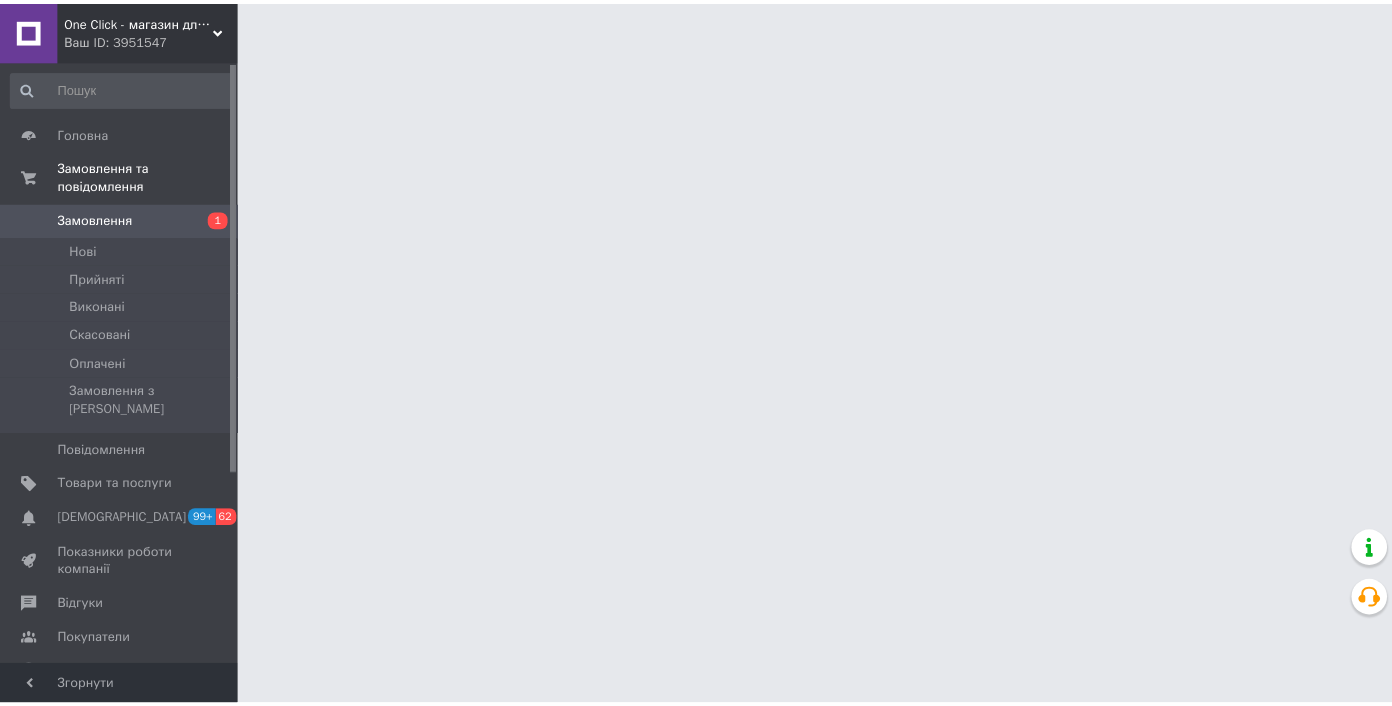scroll, scrollTop: 0, scrollLeft: 0, axis: both 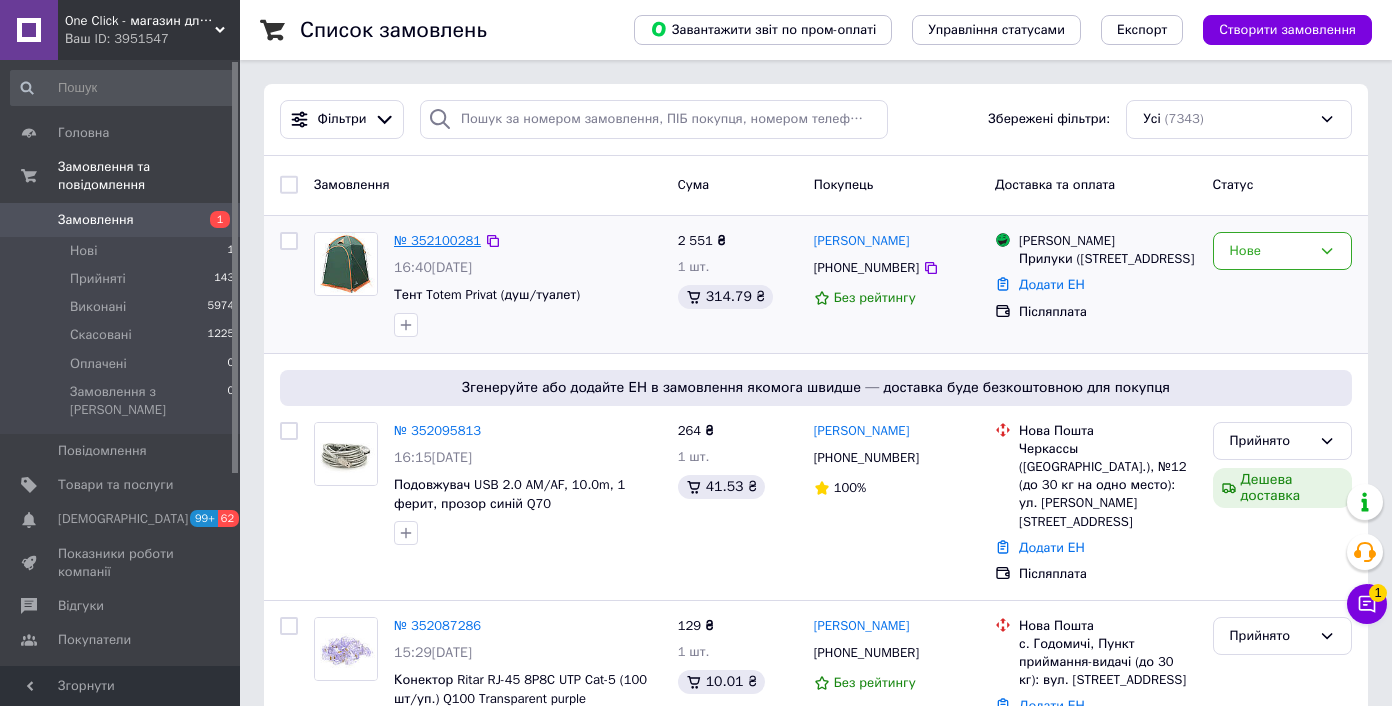 click on "№ 352100281" at bounding box center (437, 240) 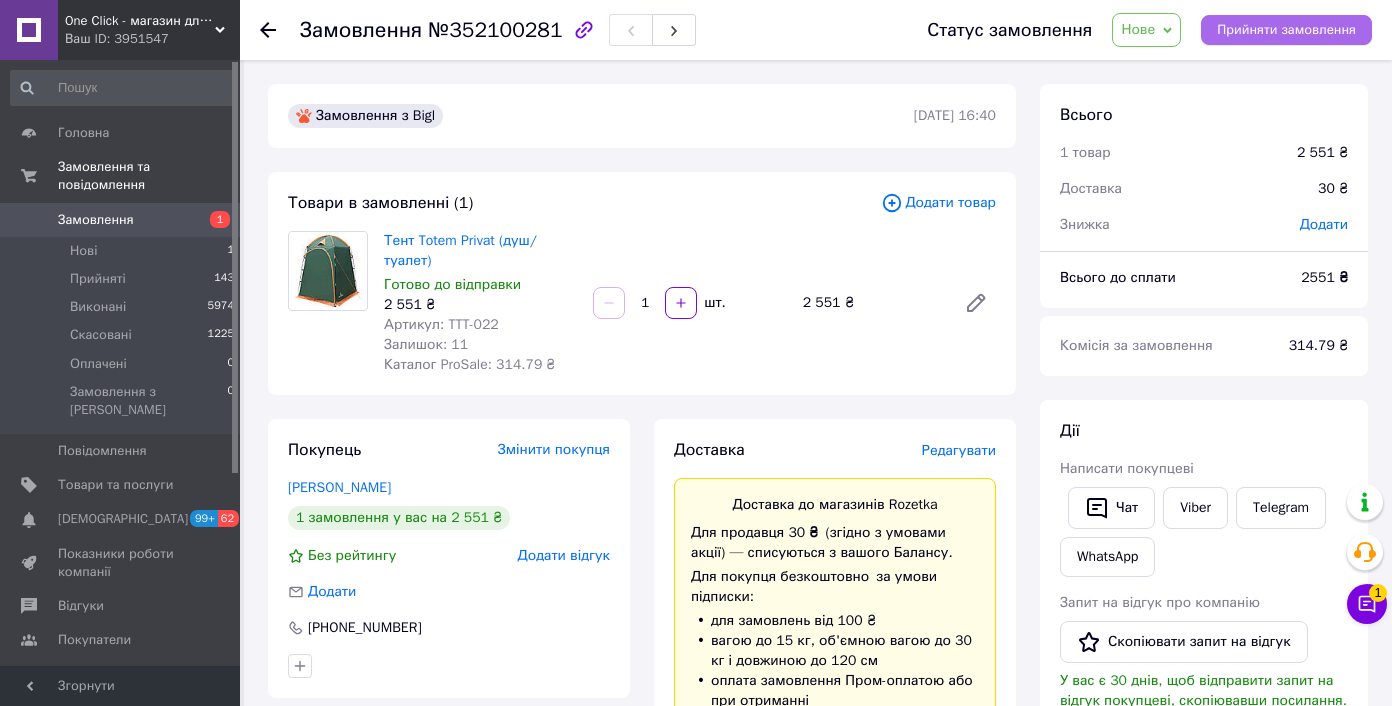 click on "Прийняти замовлення" at bounding box center [1286, 30] 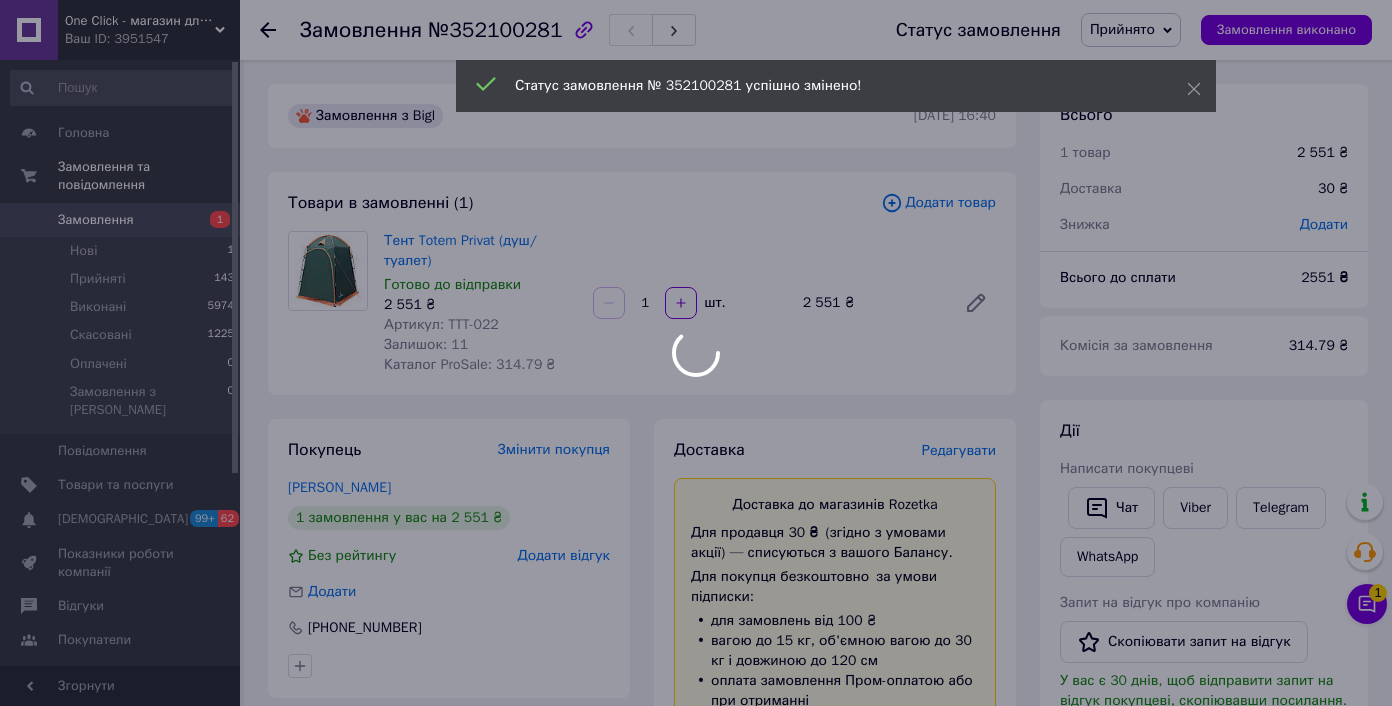 click at bounding box center [696, 353] 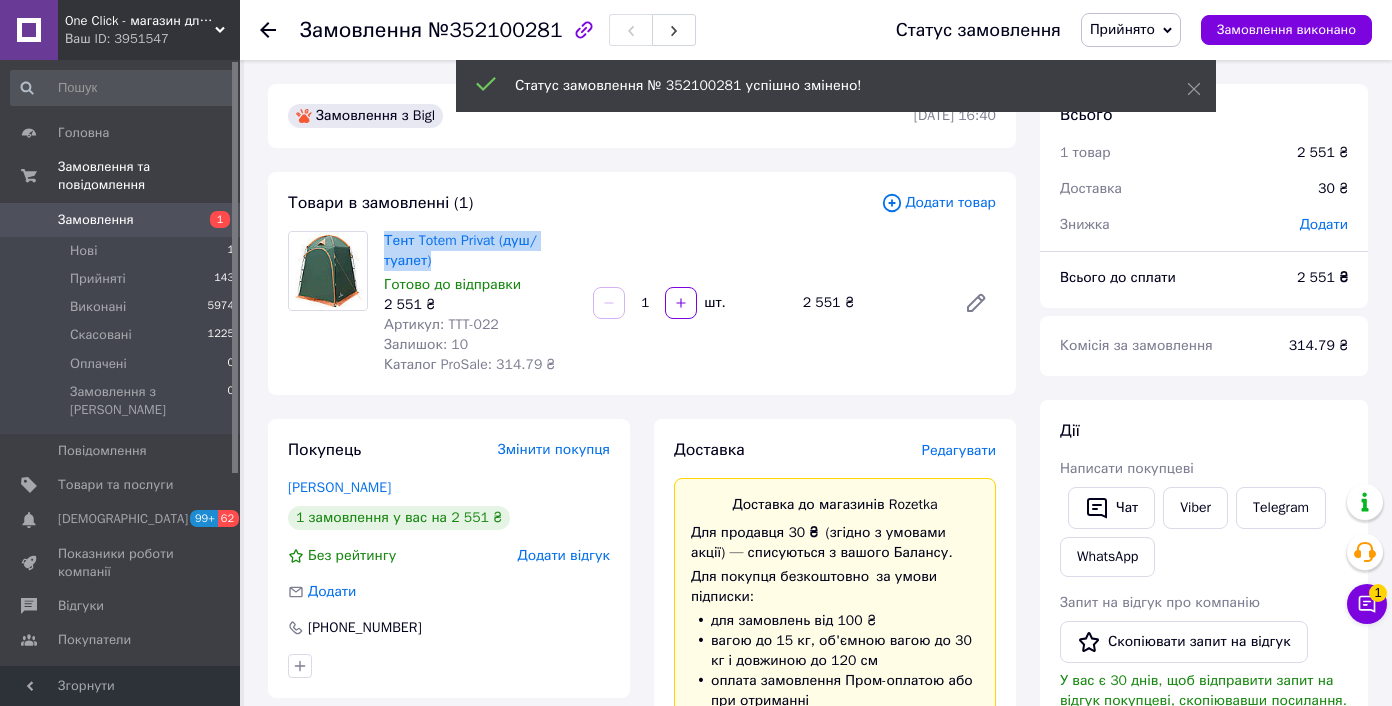 drag, startPoint x: 443, startPoint y: 271, endPoint x: 377, endPoint y: 236, distance: 74.70609 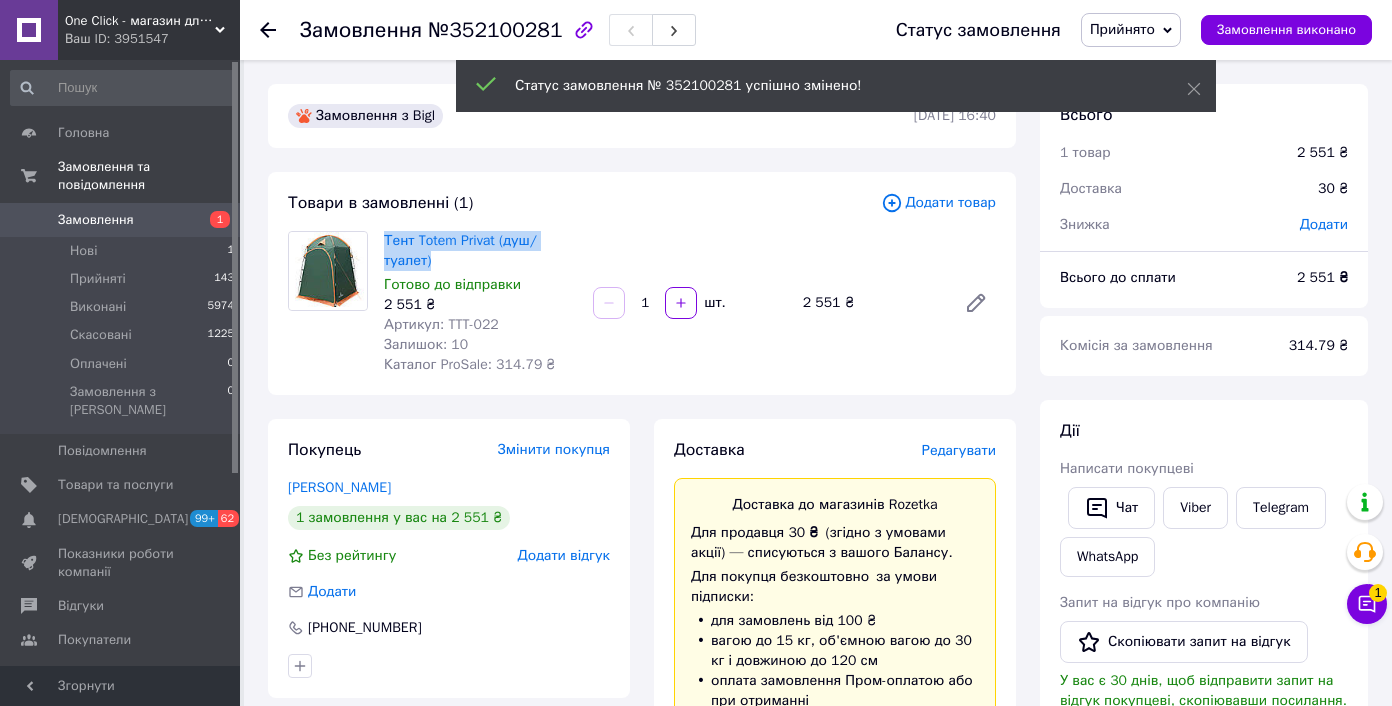 click on "Тент Totem Privat (душ/туалет) Готово до відправки 2 551 ₴ Артикул: TTT-022 Залишок: 10 Каталог ProSale: 314.79 ₴" at bounding box center (480, 303) 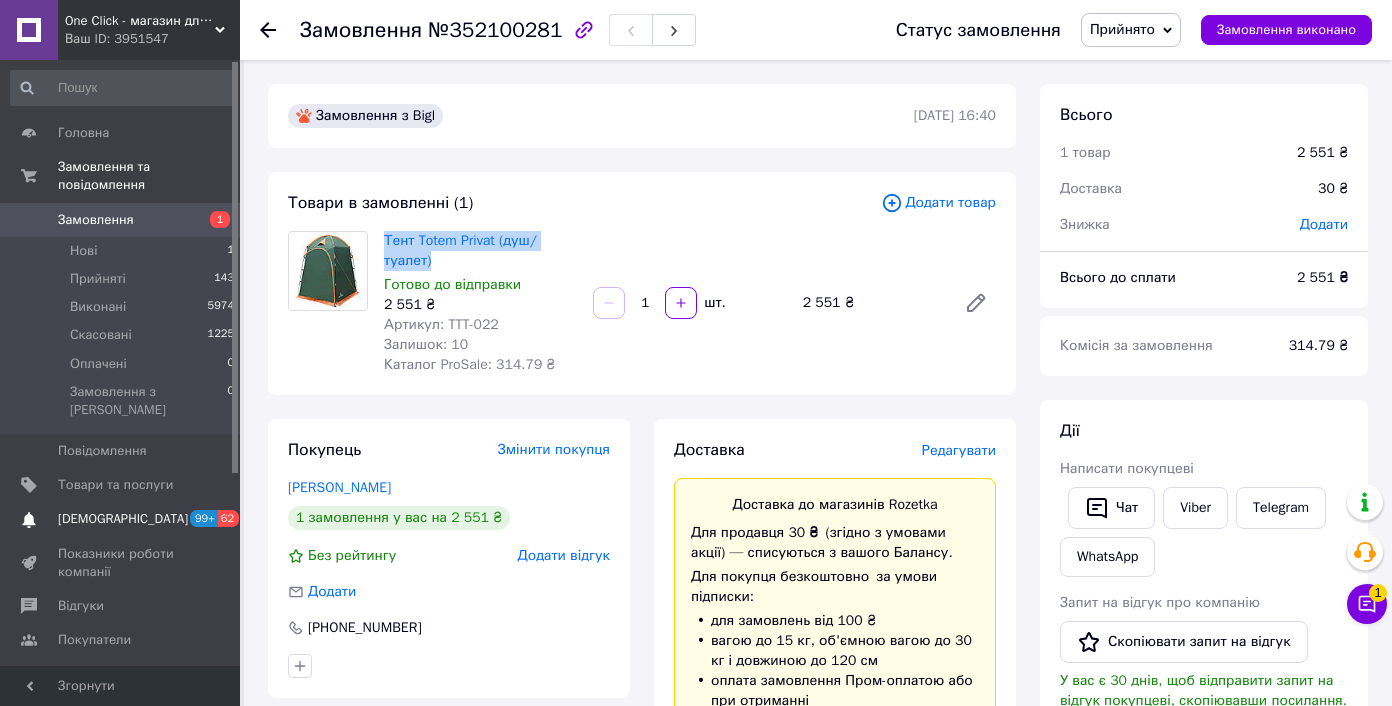 click on "[DEMOGRAPHIC_DATA]" at bounding box center (121, 519) 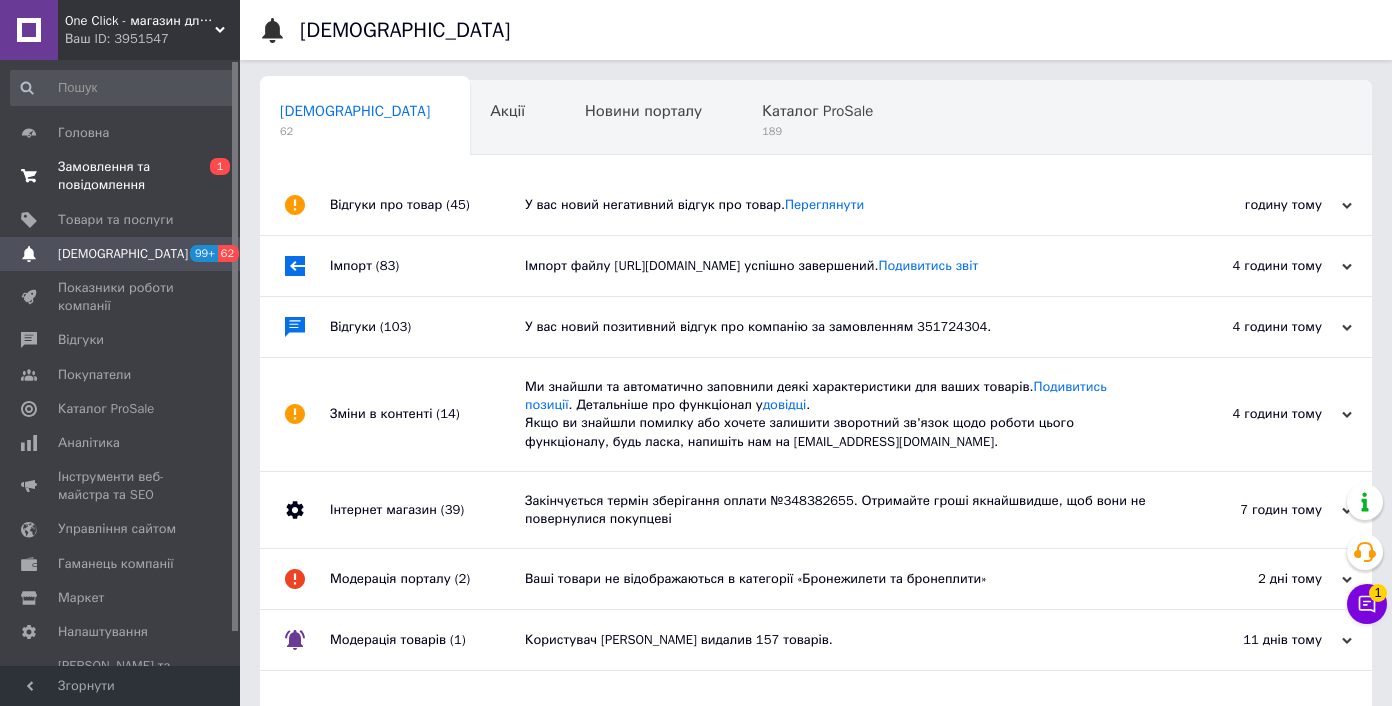 click on "Замовлення та повідомлення 0 1" at bounding box center (123, 176) 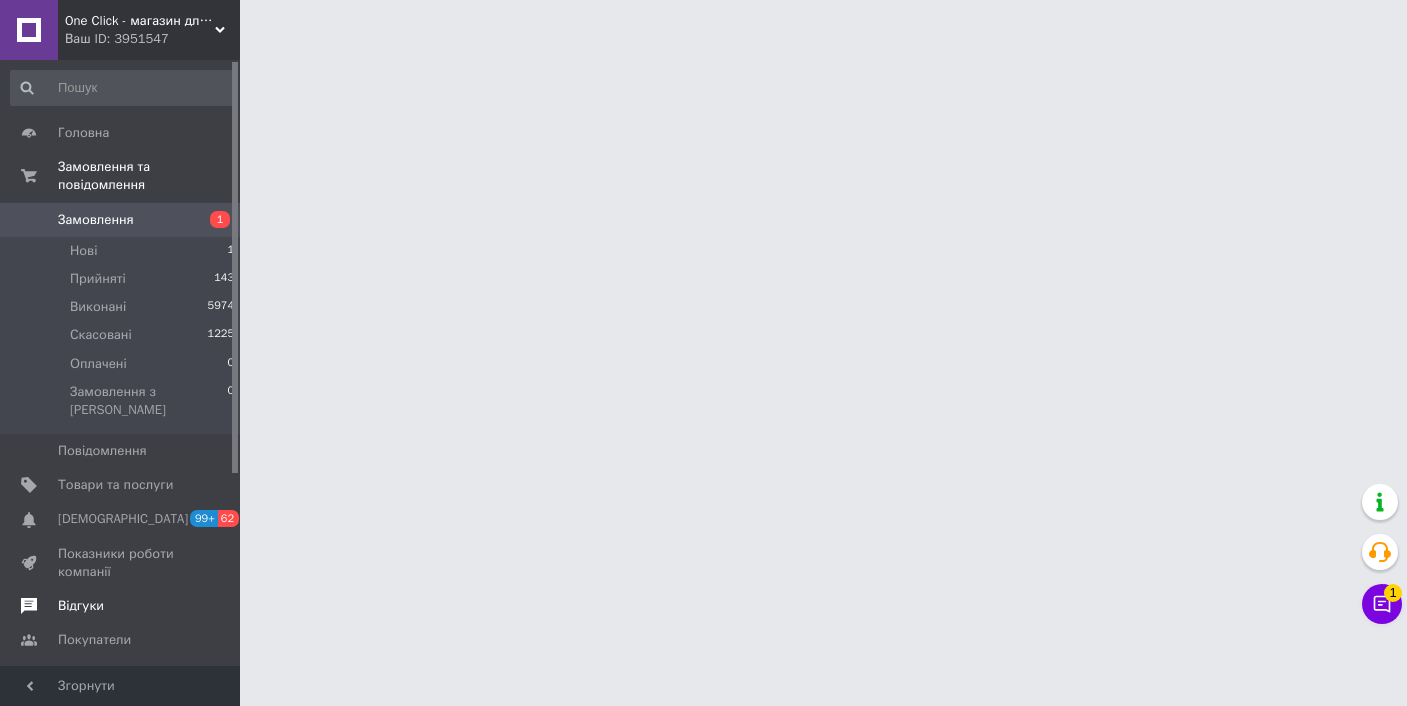 click on "Відгуки" at bounding box center (81, 606) 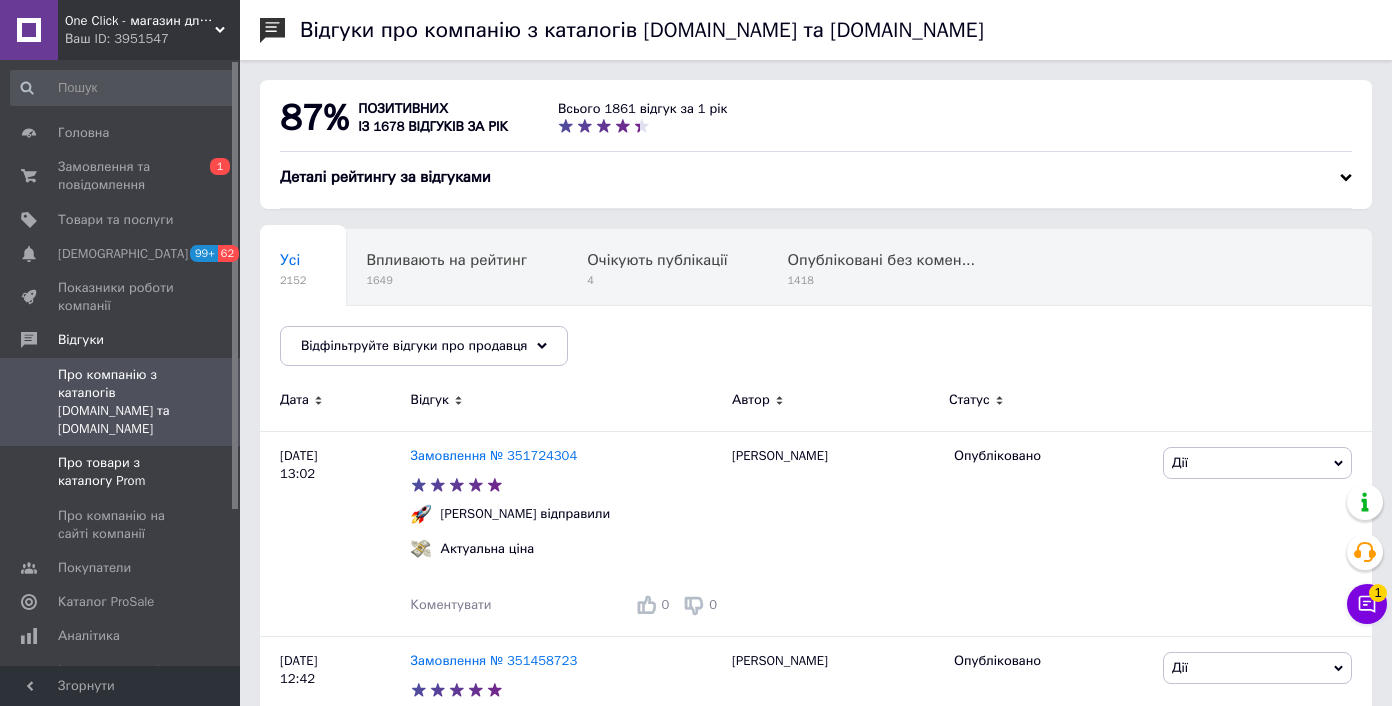 click on "Про товари з каталогу Prom" at bounding box center [121, 472] 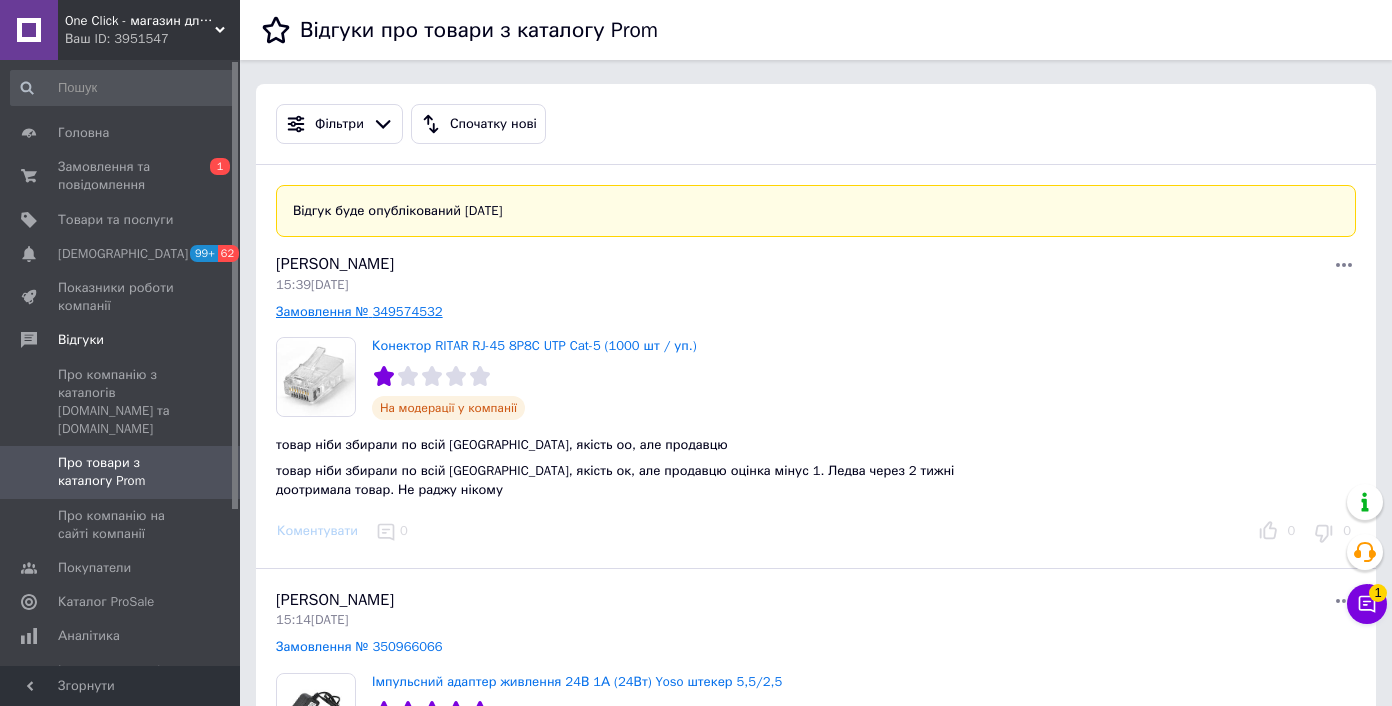 click on "Замовлення №   349574532" at bounding box center [359, 311] 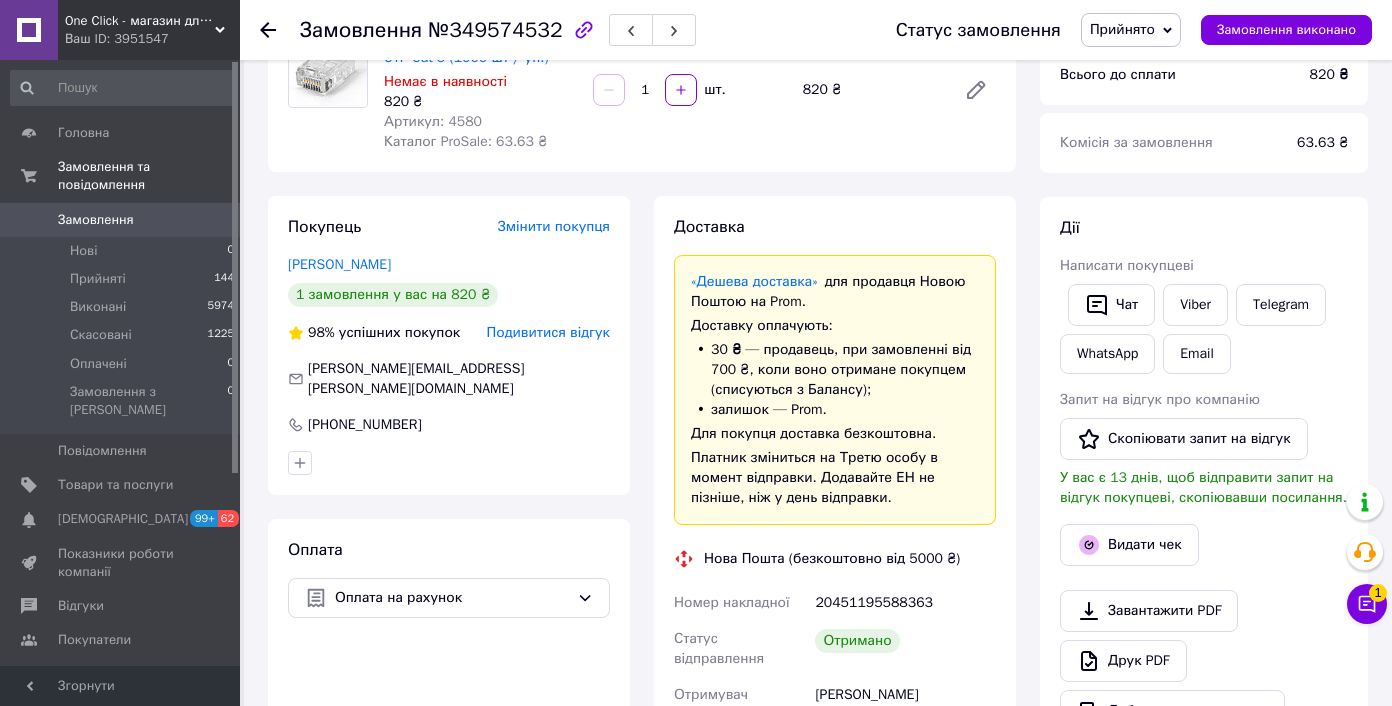 scroll, scrollTop: 197, scrollLeft: 0, axis: vertical 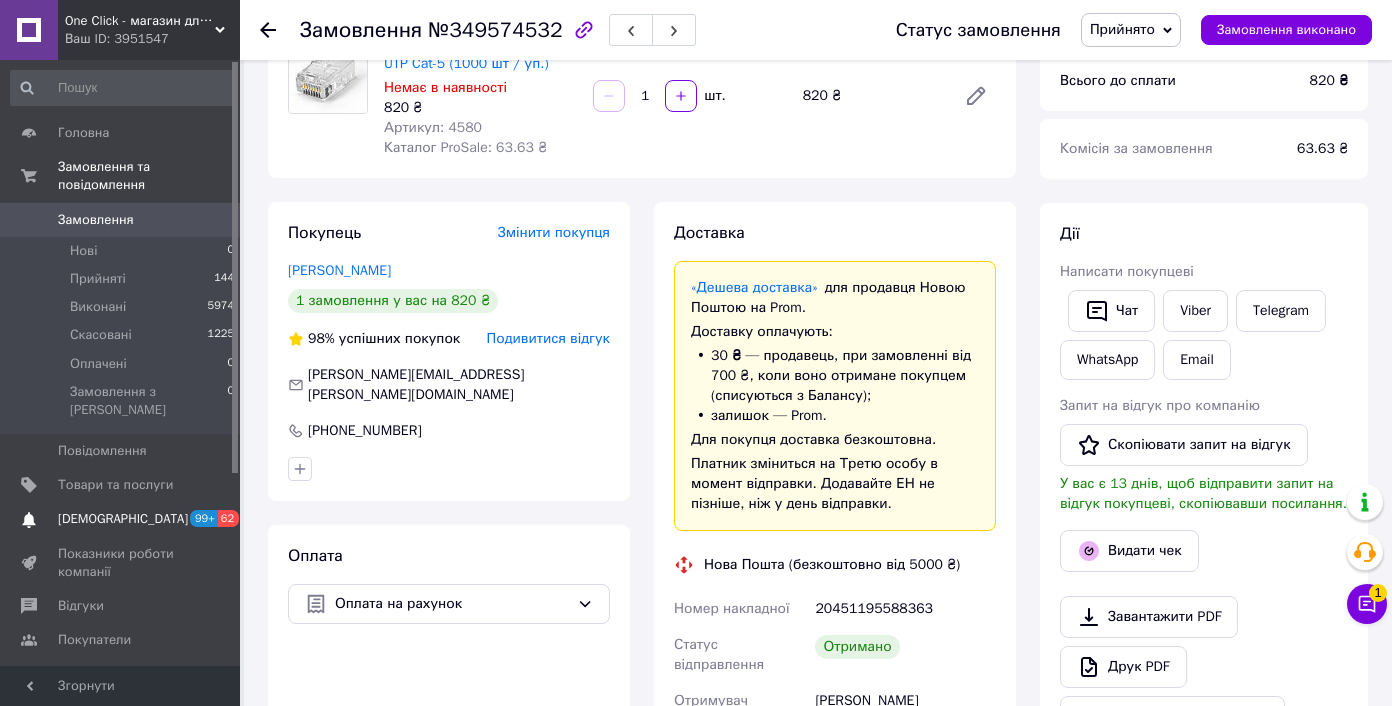 click on "[DEMOGRAPHIC_DATA]" at bounding box center [123, 519] 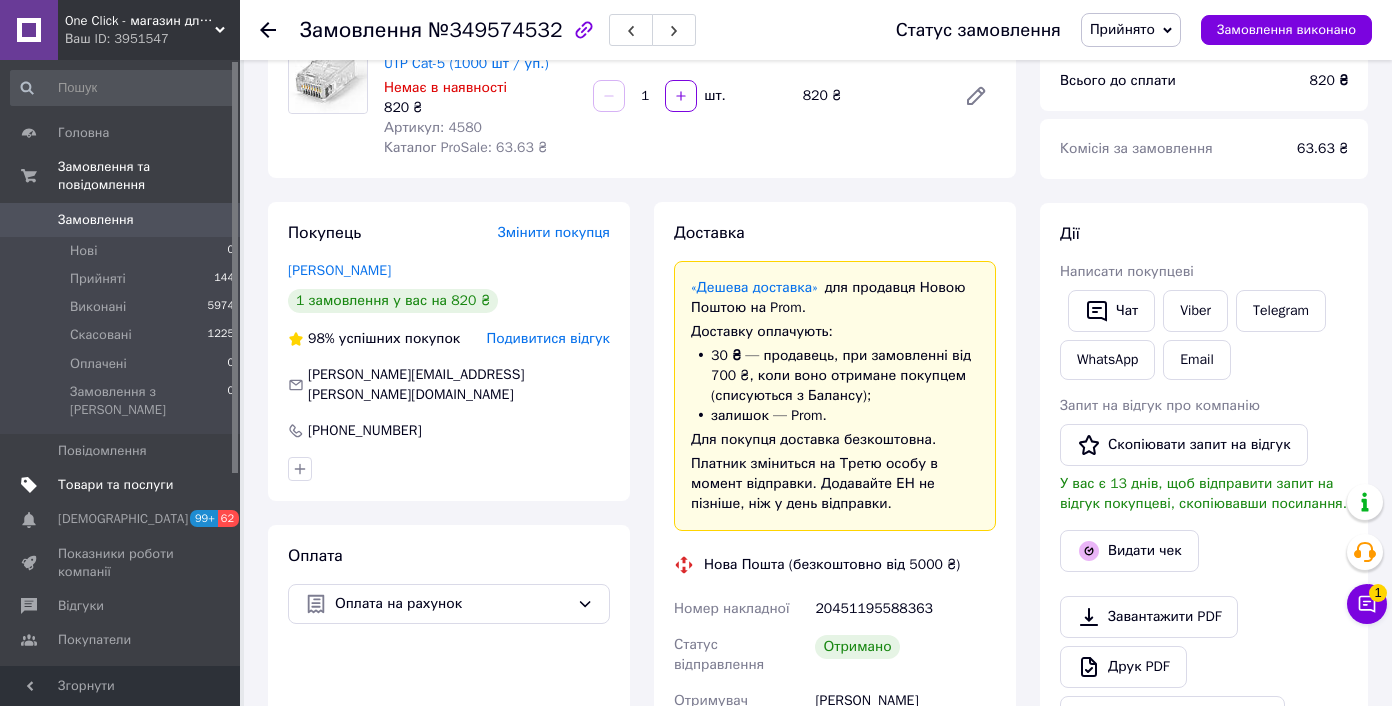 scroll, scrollTop: 0, scrollLeft: 0, axis: both 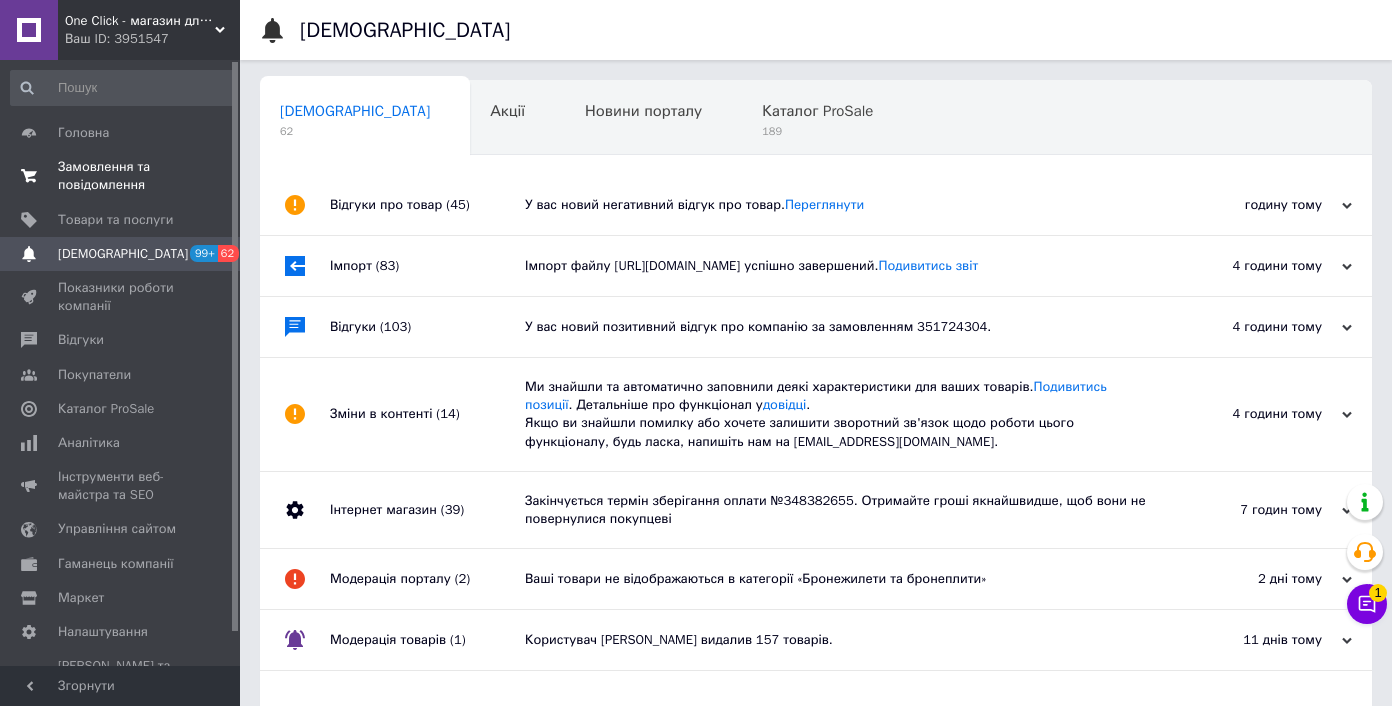 click on "Замовлення та повідомлення" at bounding box center (121, 176) 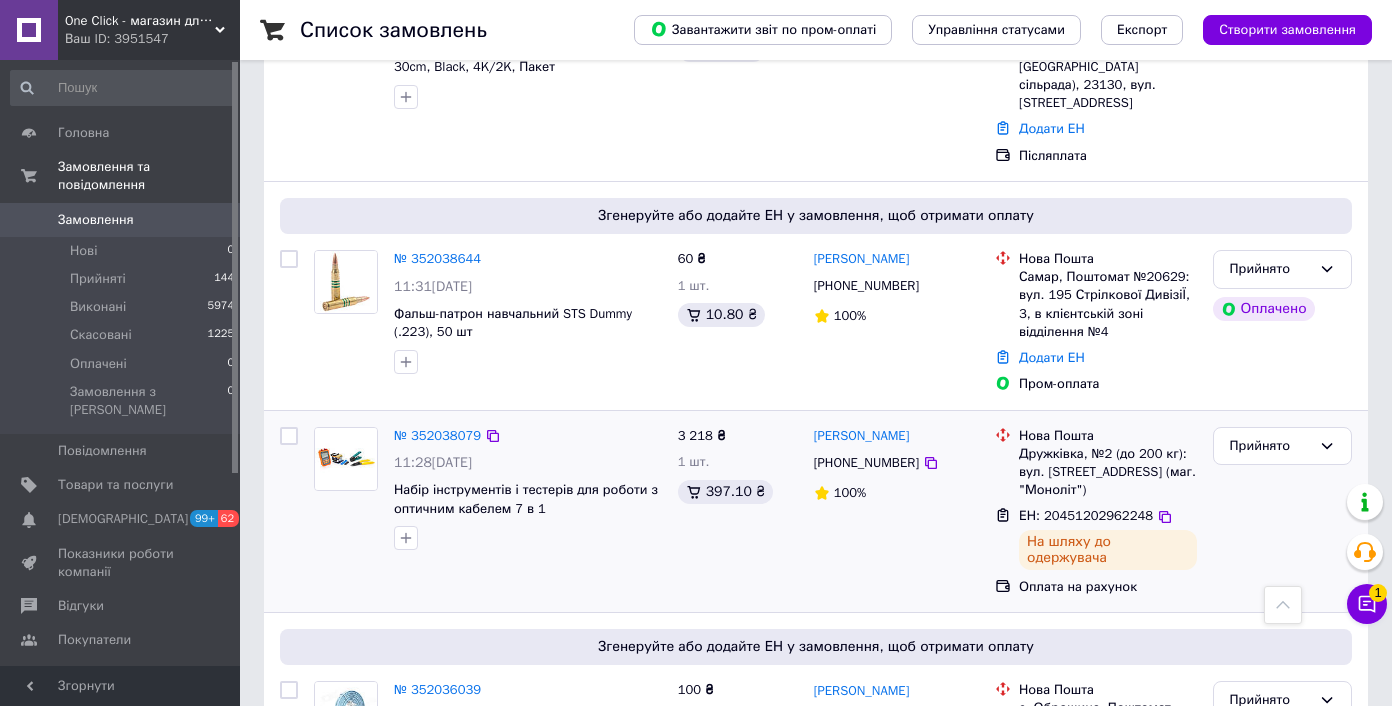 scroll, scrollTop: 1122, scrollLeft: 0, axis: vertical 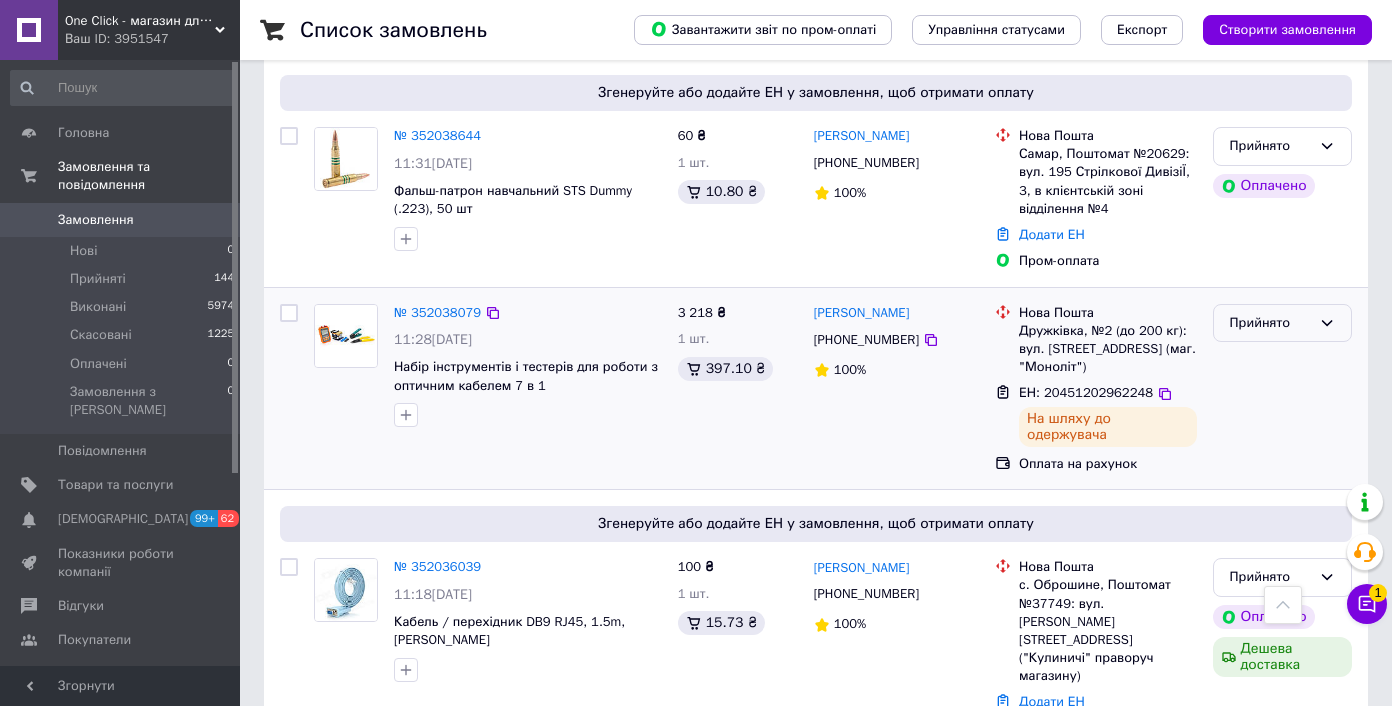 click on "Прийнято" at bounding box center (1270, 323) 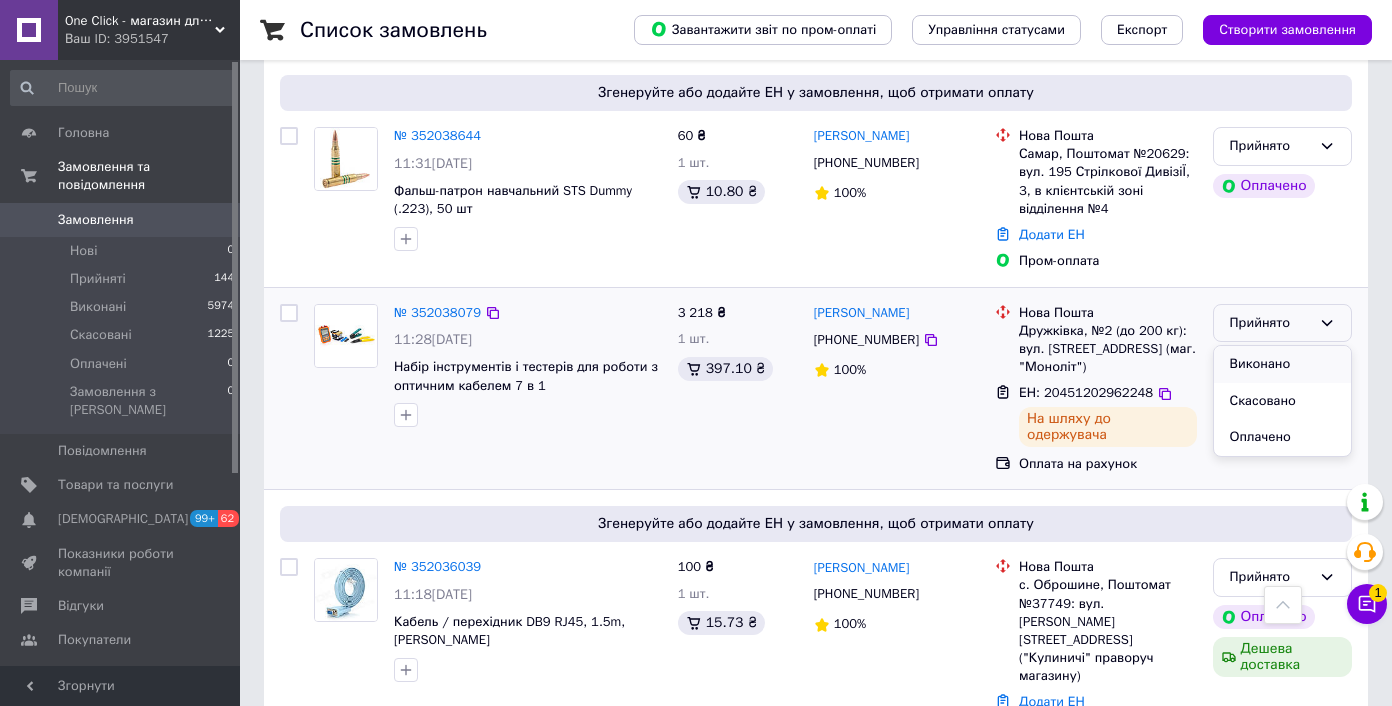 click on "Виконано" at bounding box center [1282, 364] 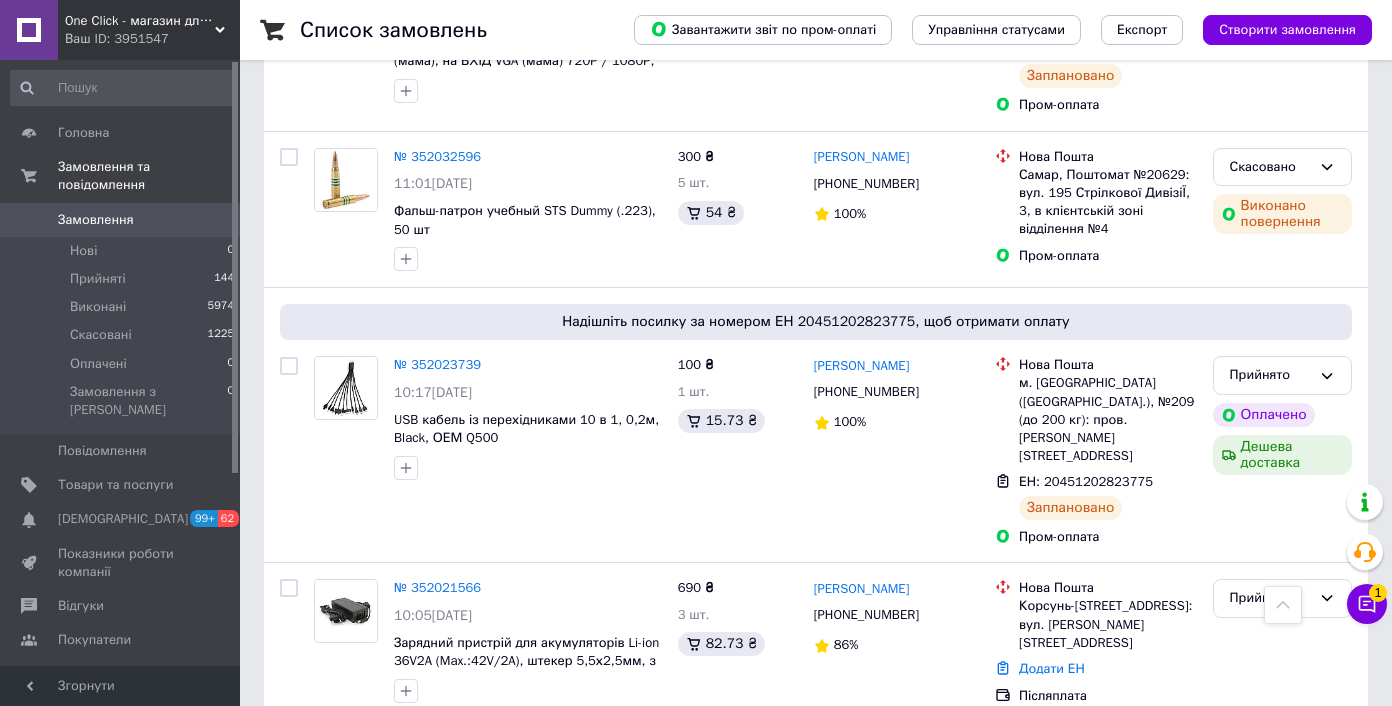 scroll, scrollTop: 2018, scrollLeft: 0, axis: vertical 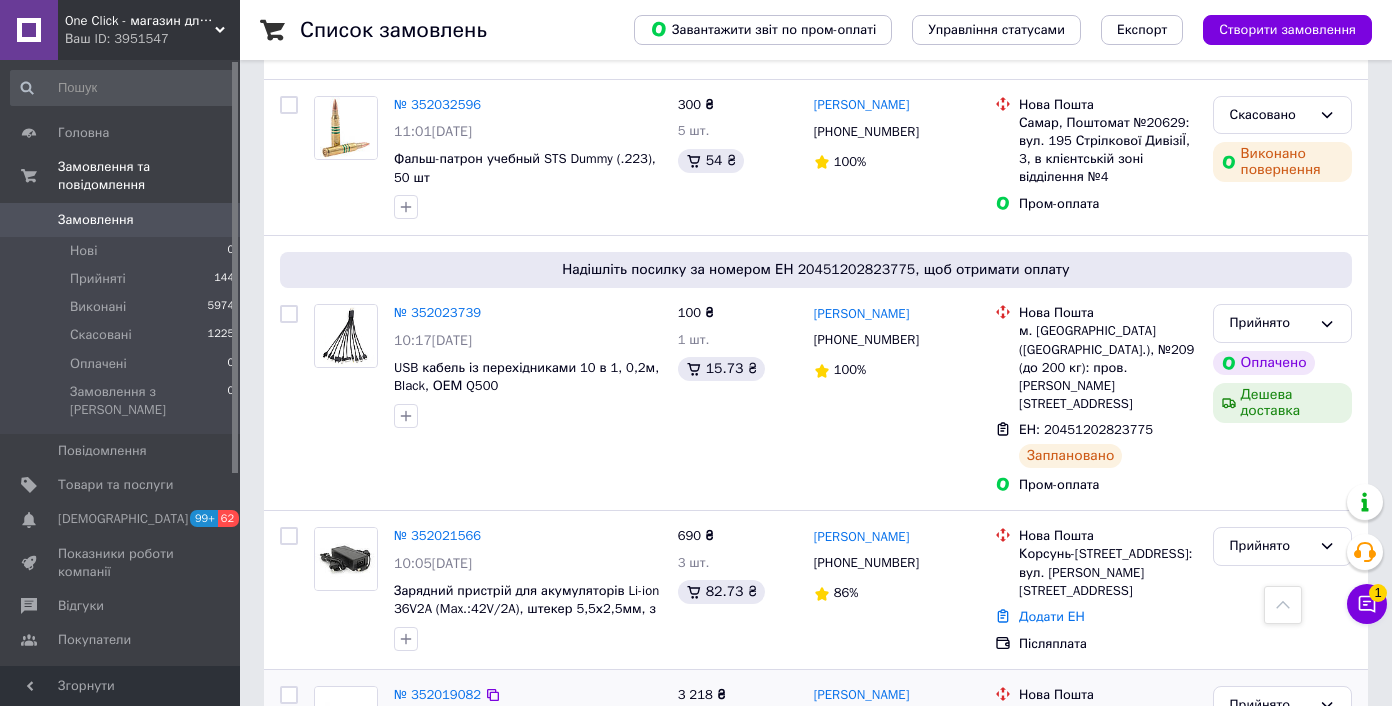 click 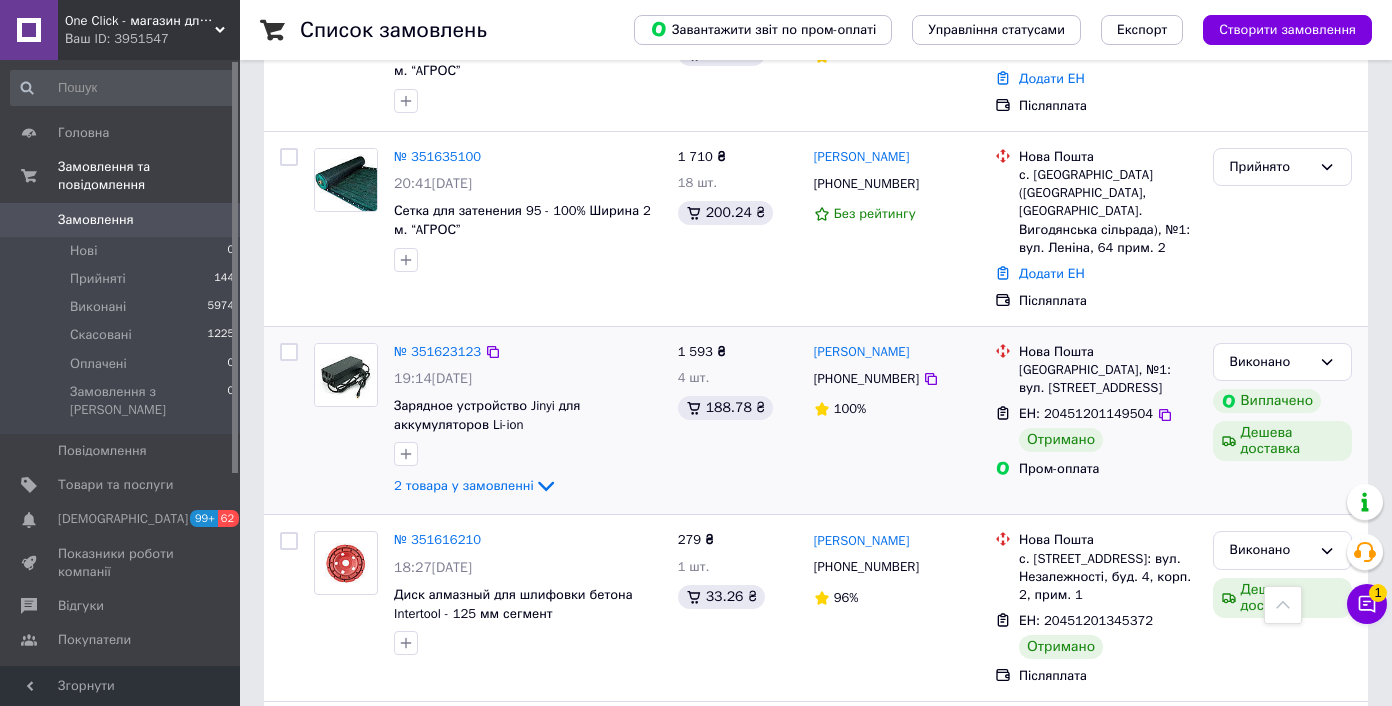 scroll, scrollTop: 8841, scrollLeft: 0, axis: vertical 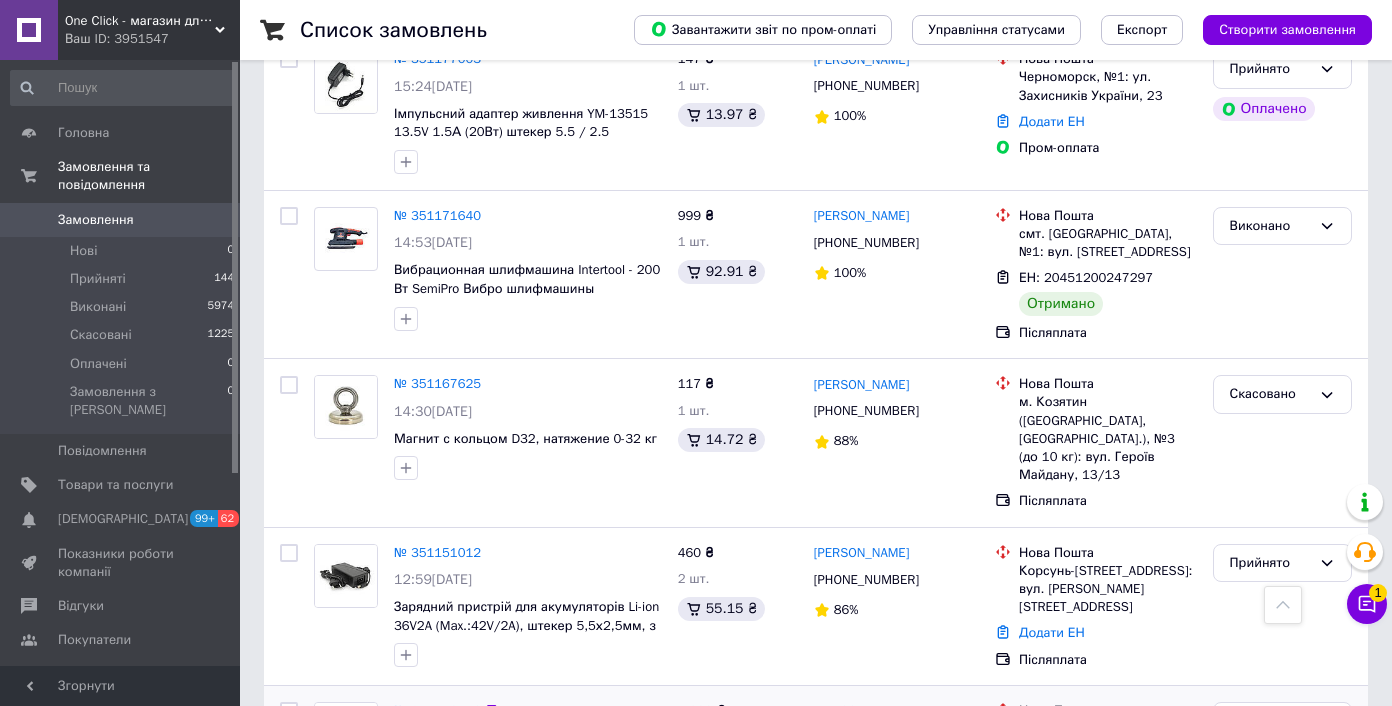 click 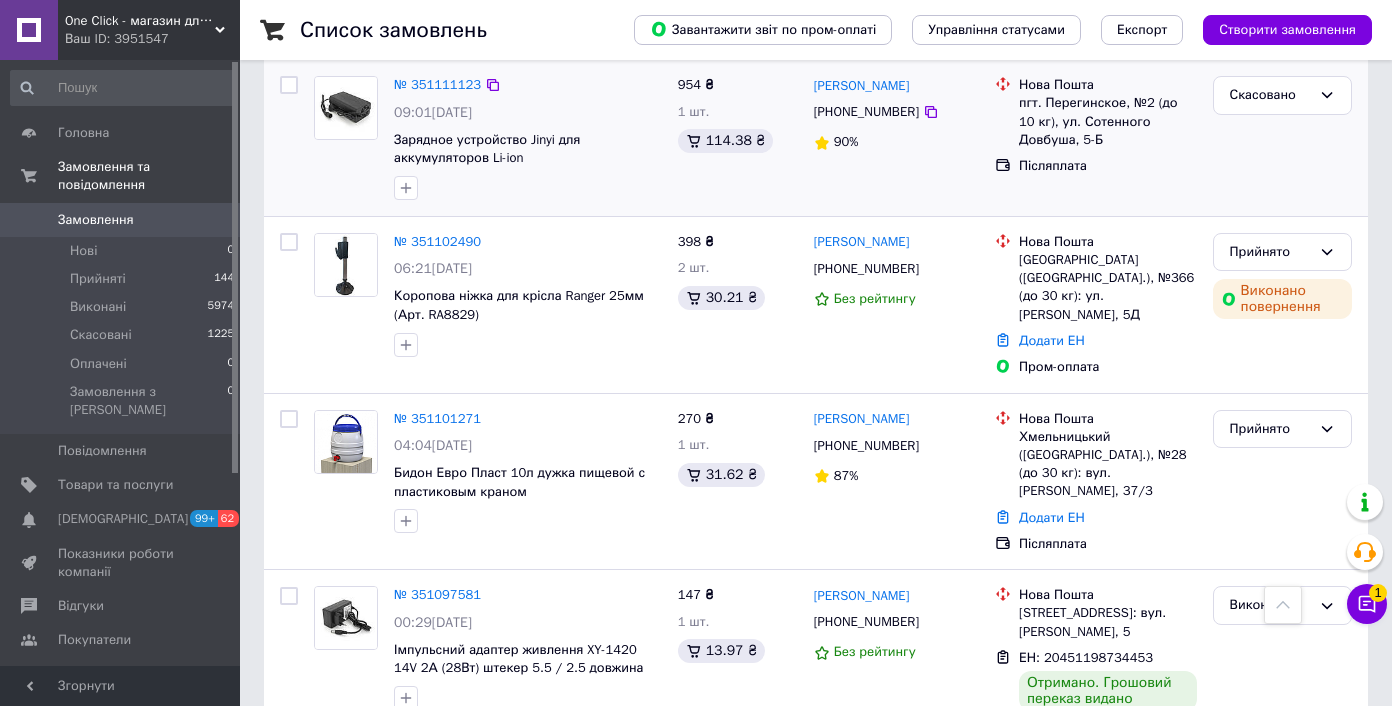 scroll, scrollTop: 18261, scrollLeft: 0, axis: vertical 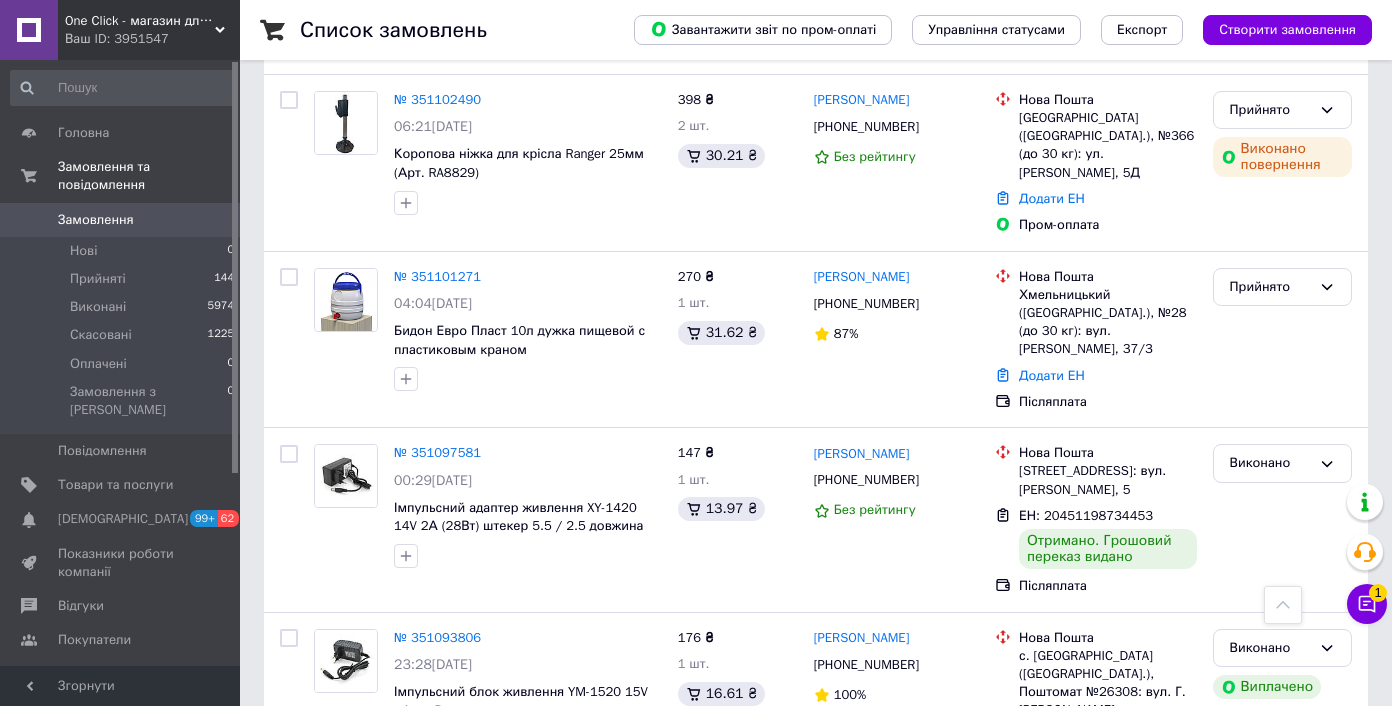 click on "2" at bounding box center (327, 1297) 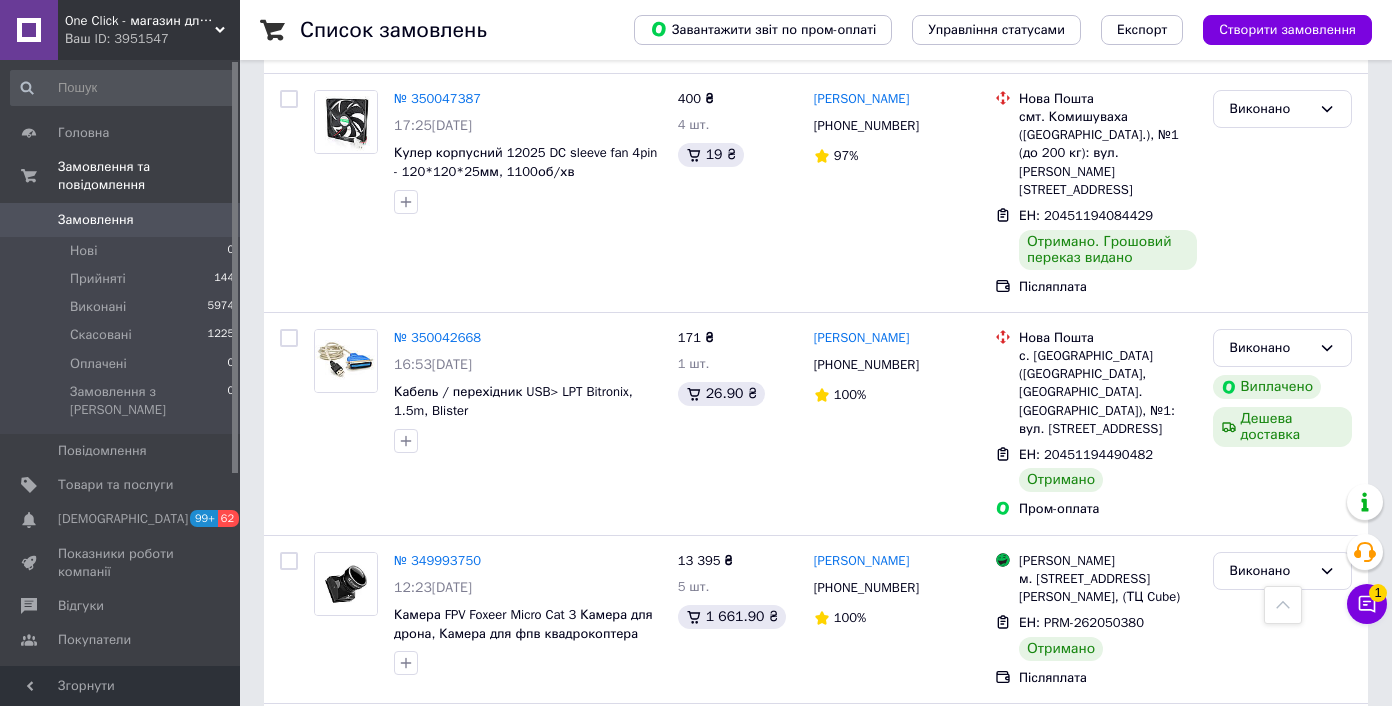 scroll, scrollTop: 15204, scrollLeft: 0, axis: vertical 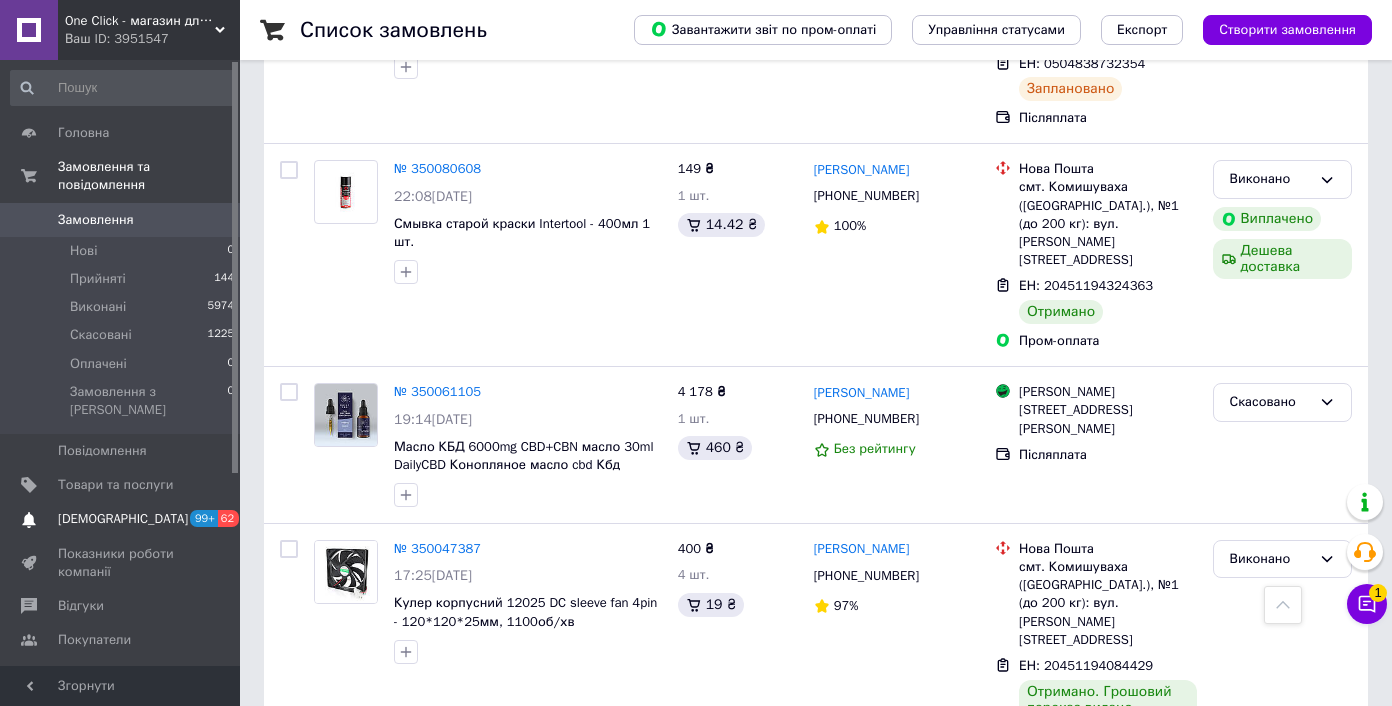 click on "[DEMOGRAPHIC_DATA]" at bounding box center (123, 519) 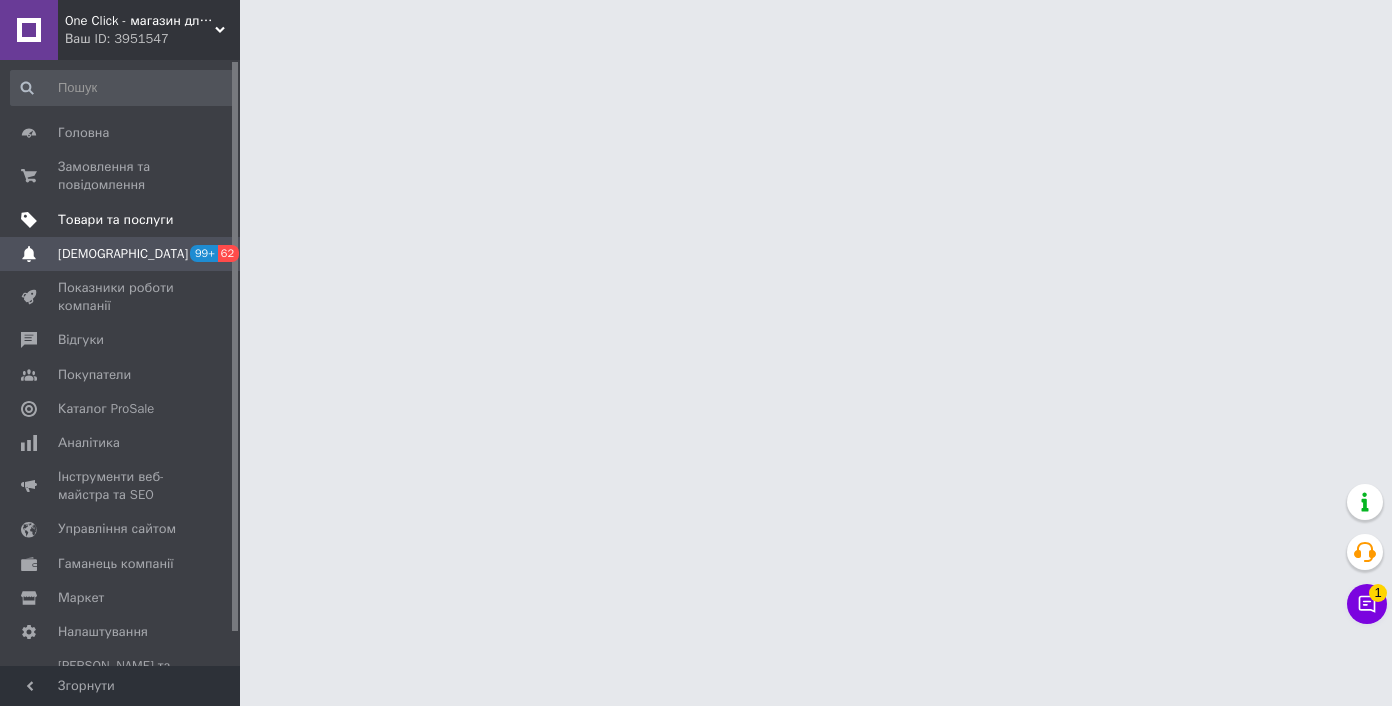 scroll, scrollTop: 0, scrollLeft: 0, axis: both 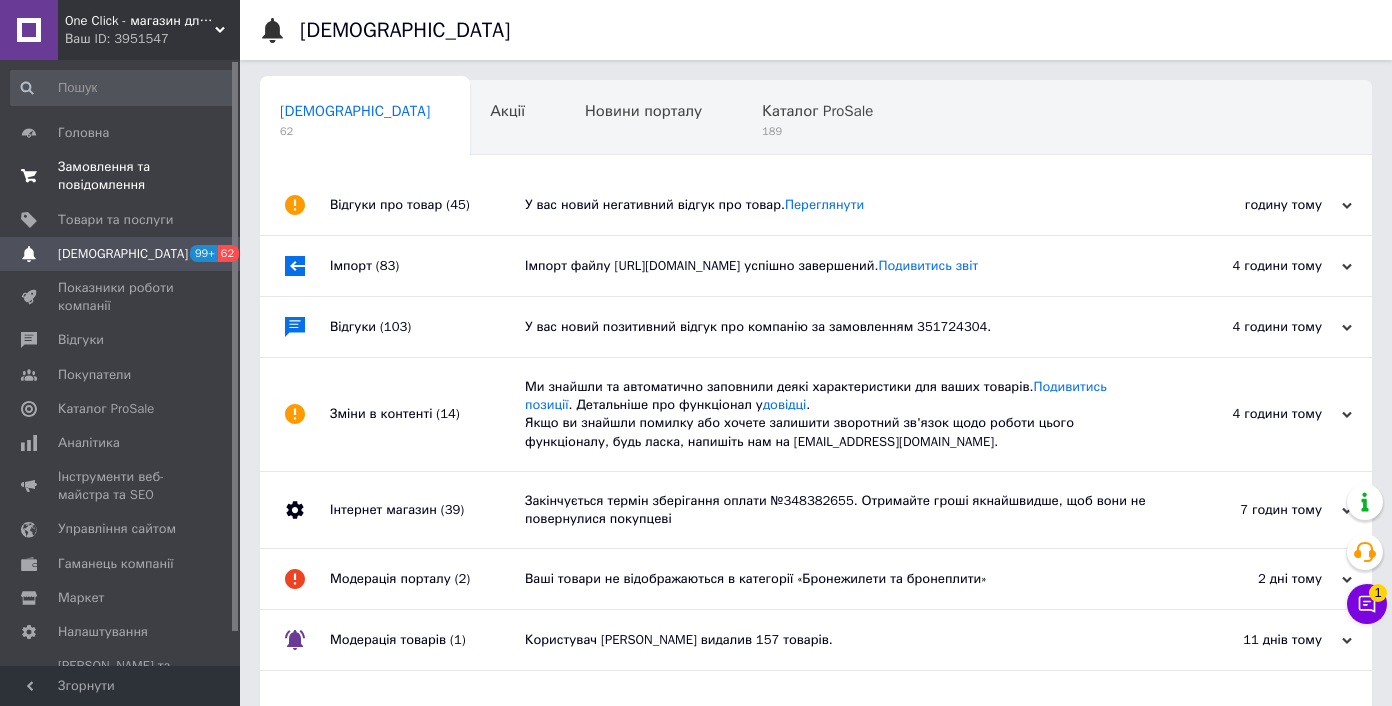 click on "Замовлення та повідомлення" at bounding box center (121, 176) 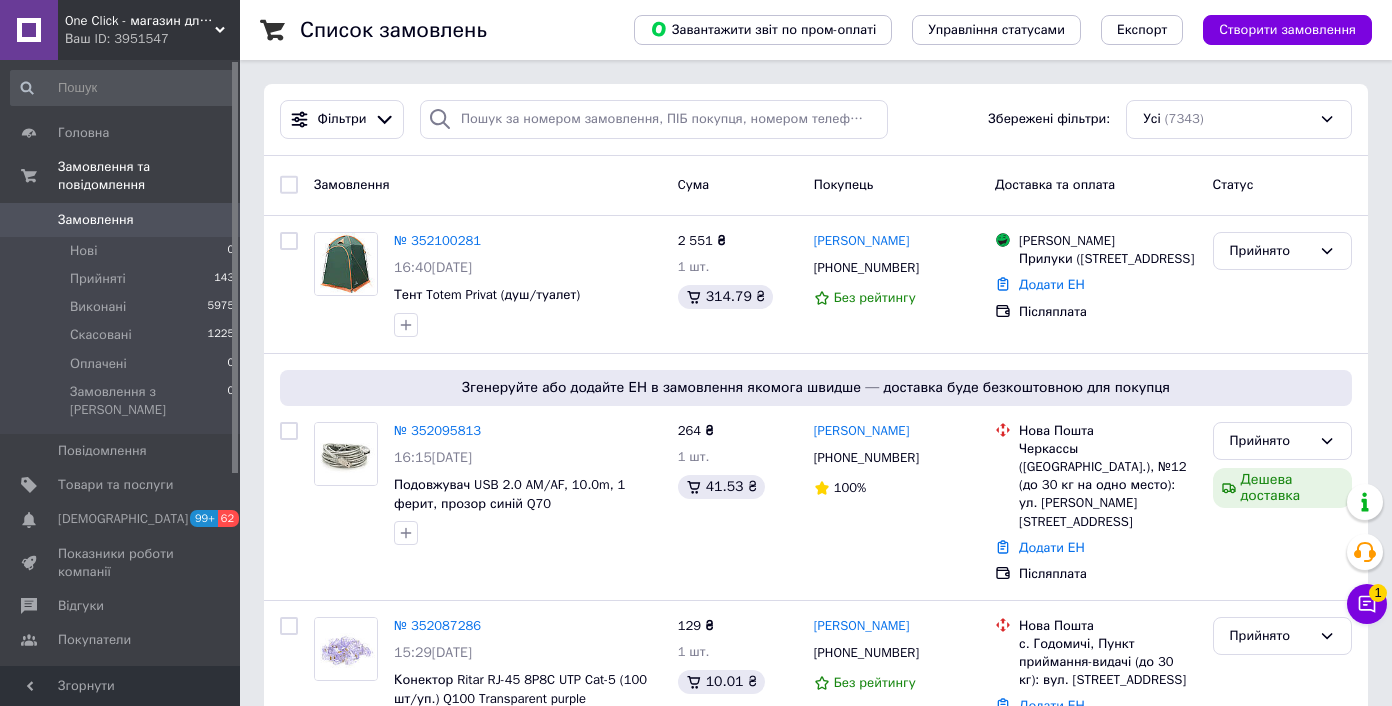 click at bounding box center (289, 284) 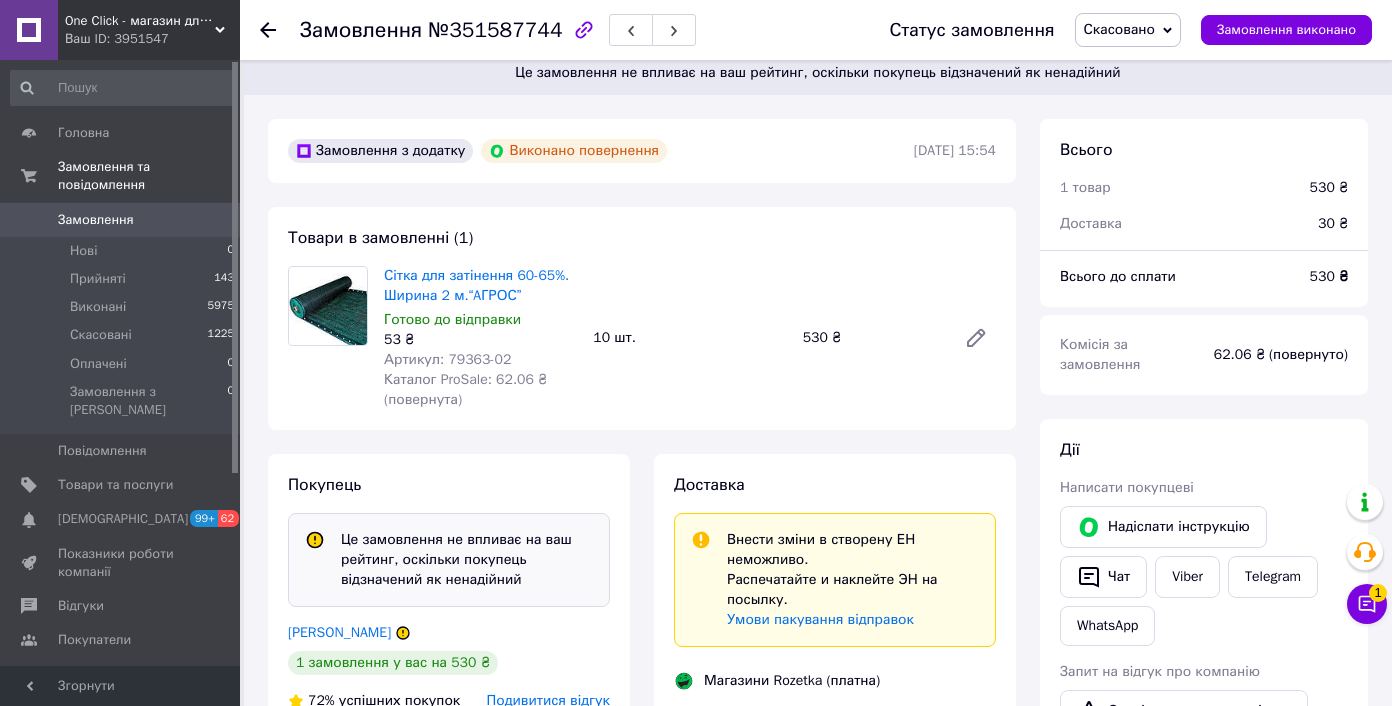 scroll, scrollTop: 0, scrollLeft: 0, axis: both 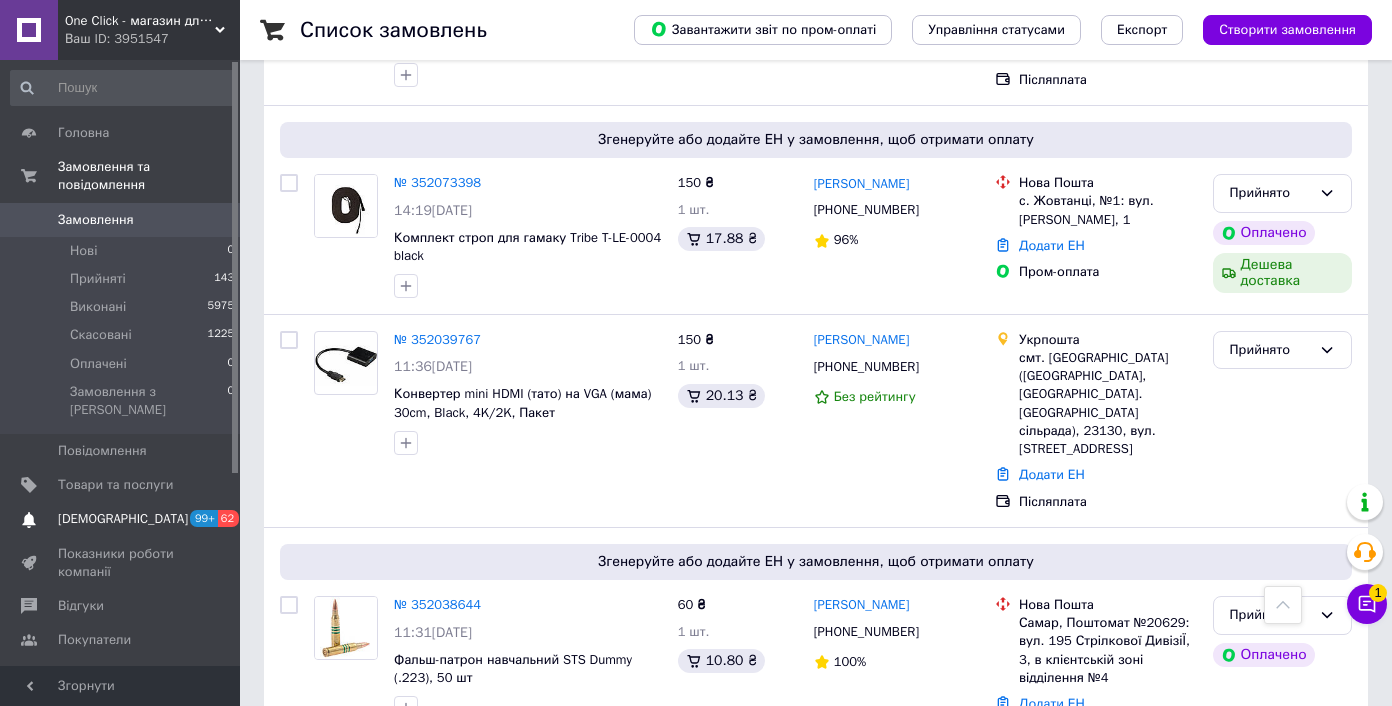 click on "[DEMOGRAPHIC_DATA]" at bounding box center (123, 519) 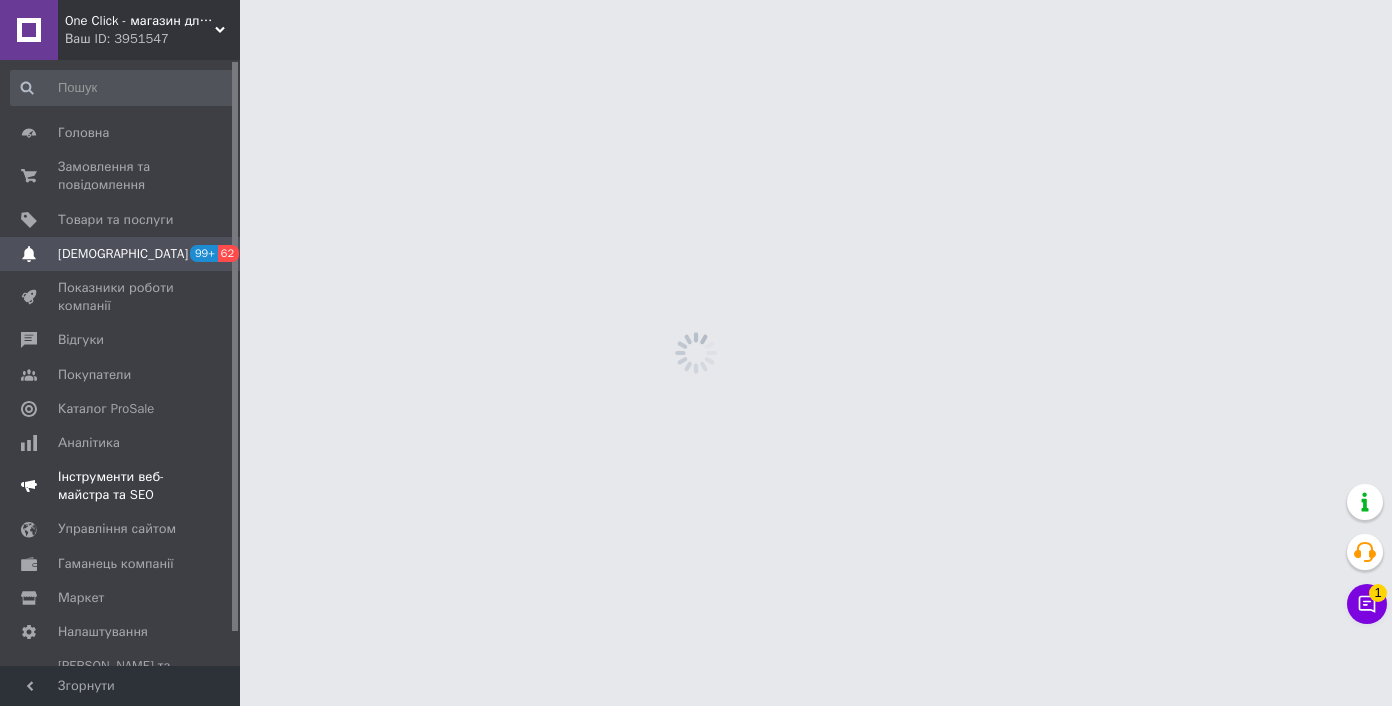 scroll, scrollTop: 0, scrollLeft: 0, axis: both 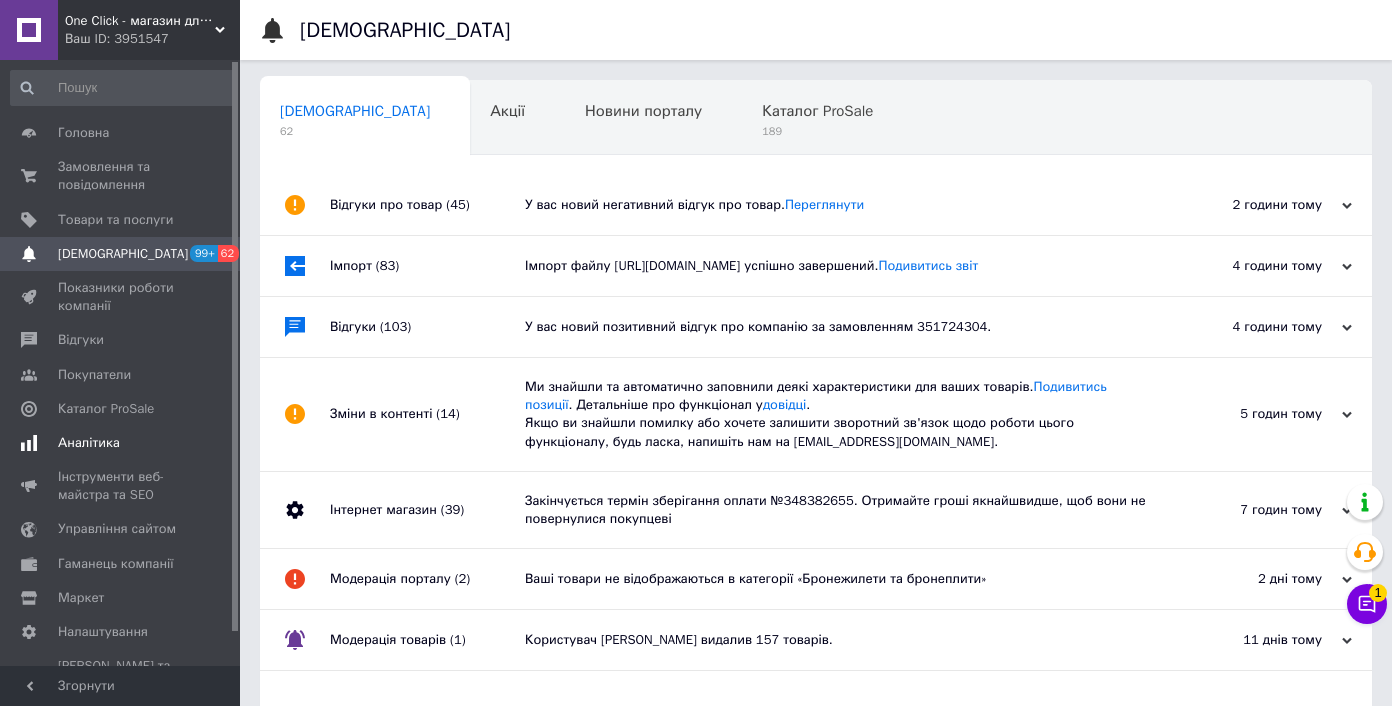 click on "Аналітика" at bounding box center (121, 443) 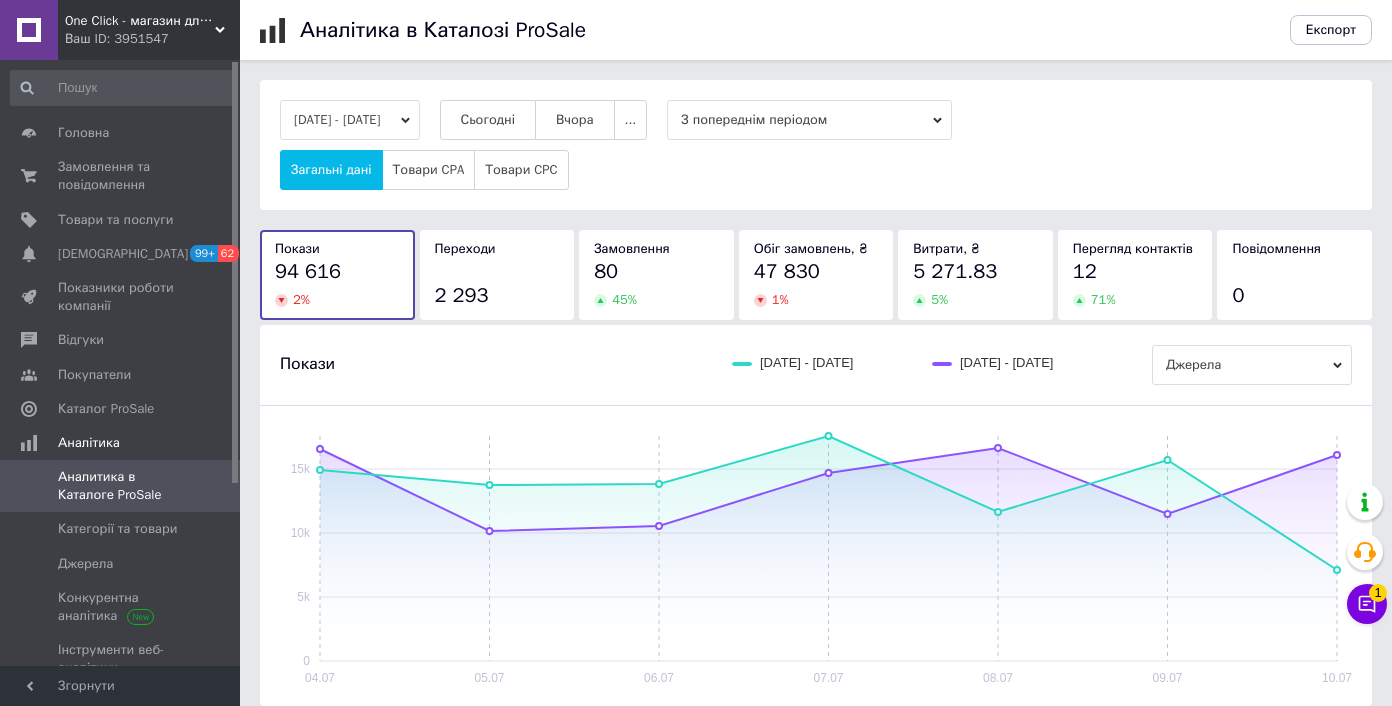click on "45 %" at bounding box center [656, 300] 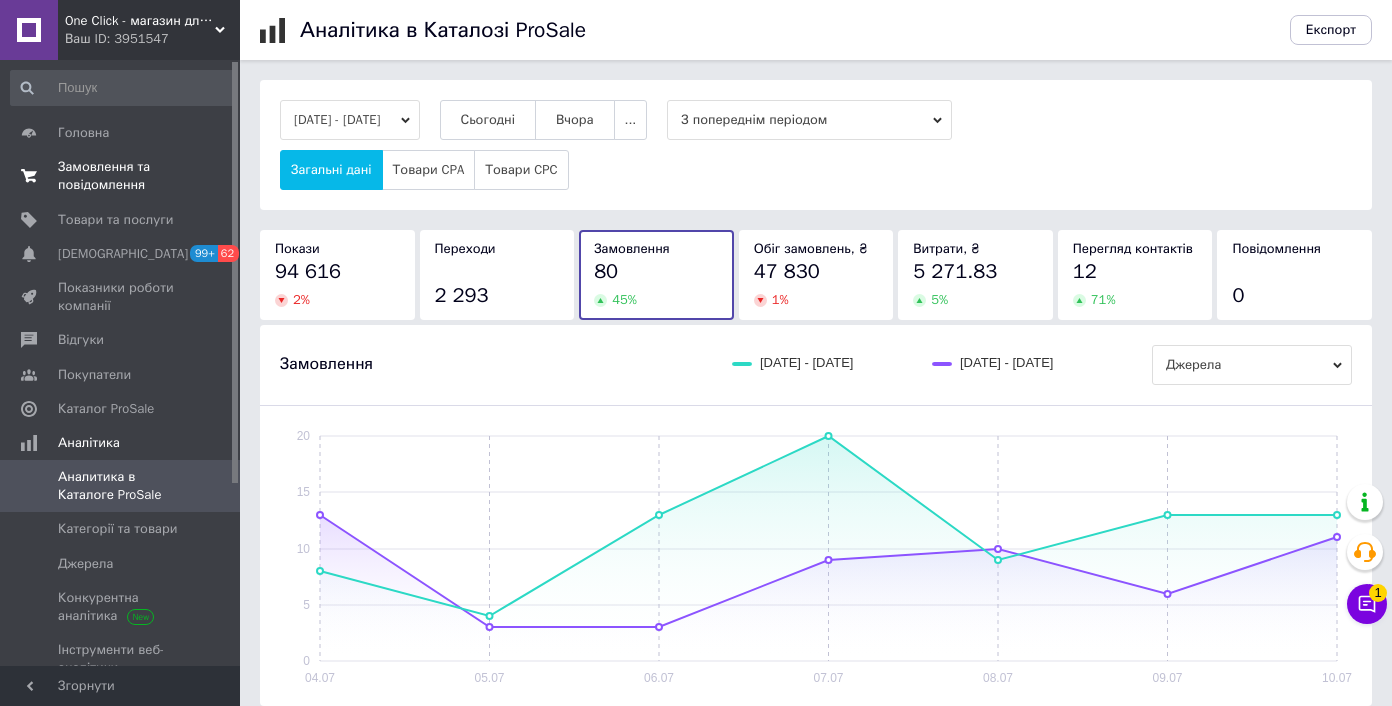 click on "0 0" at bounding box center (212, 176) 